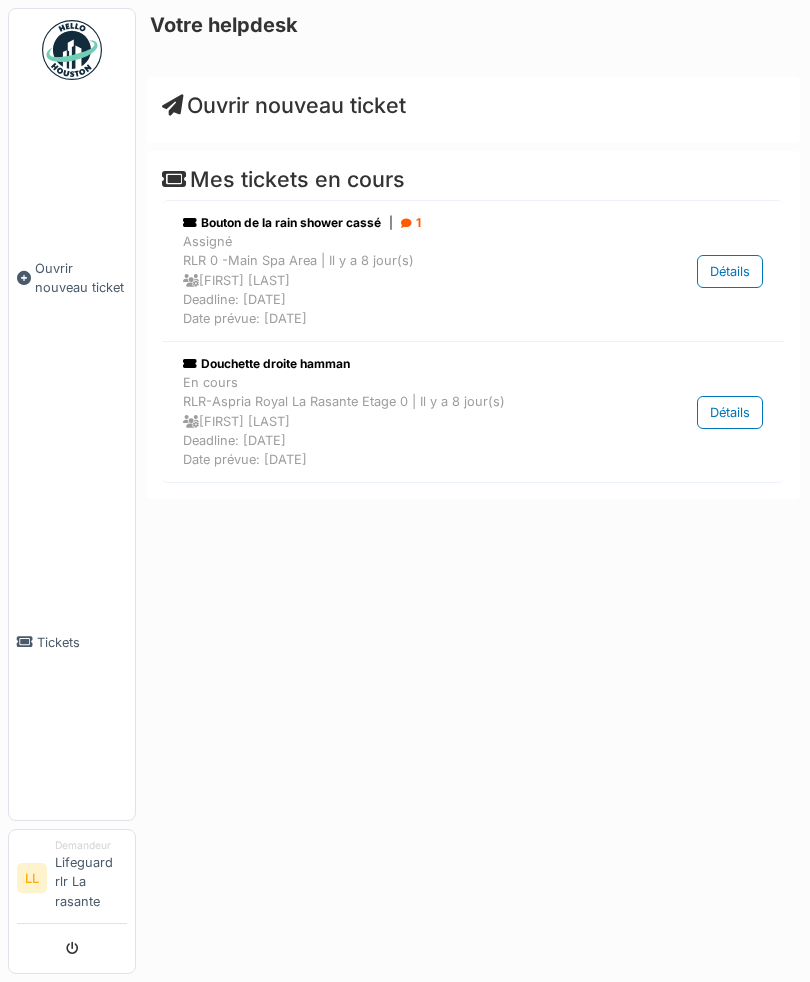 scroll, scrollTop: 0, scrollLeft: 0, axis: both 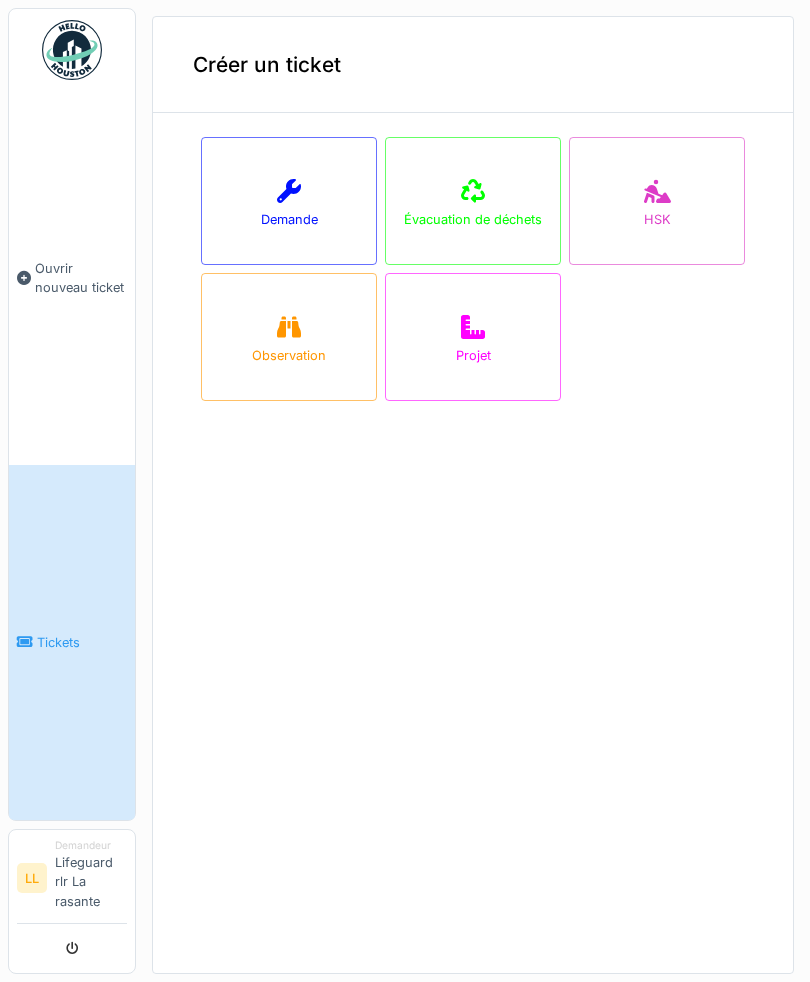 click 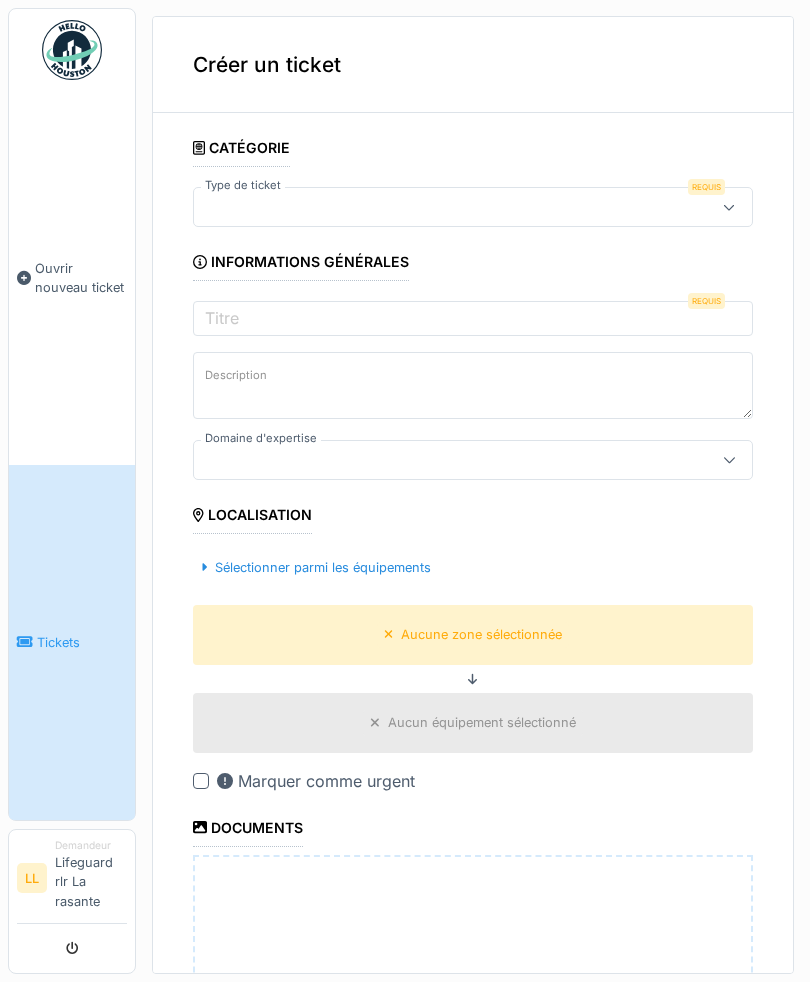 type on "**" 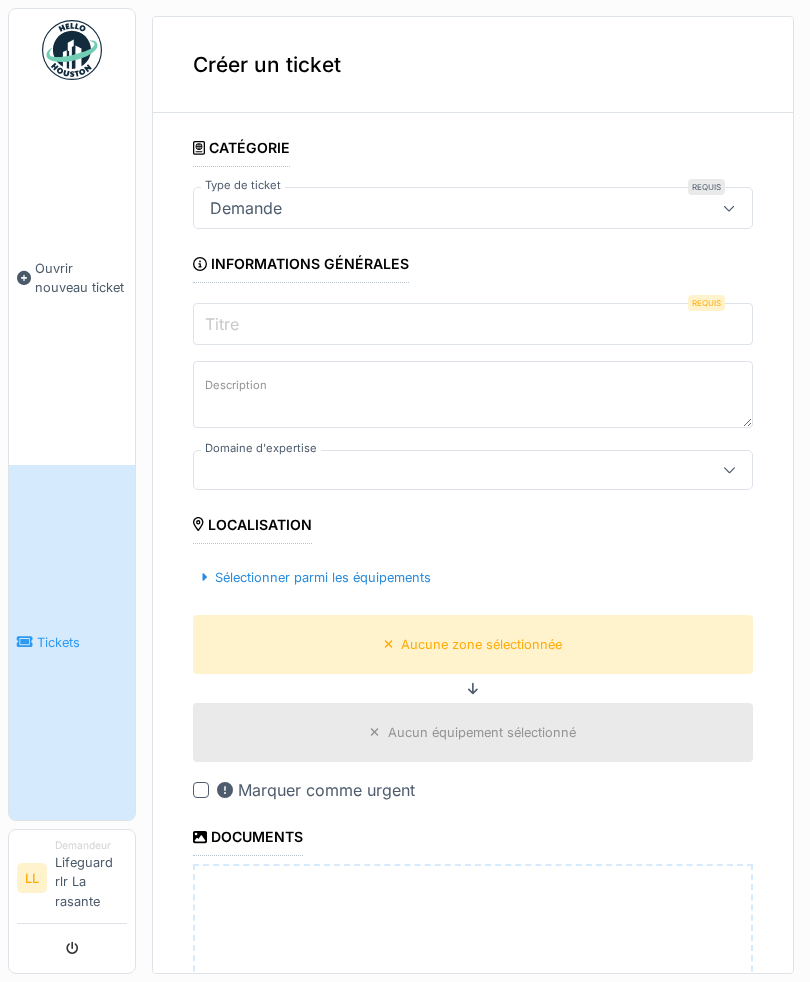 click on "Titre" at bounding box center [473, 324] 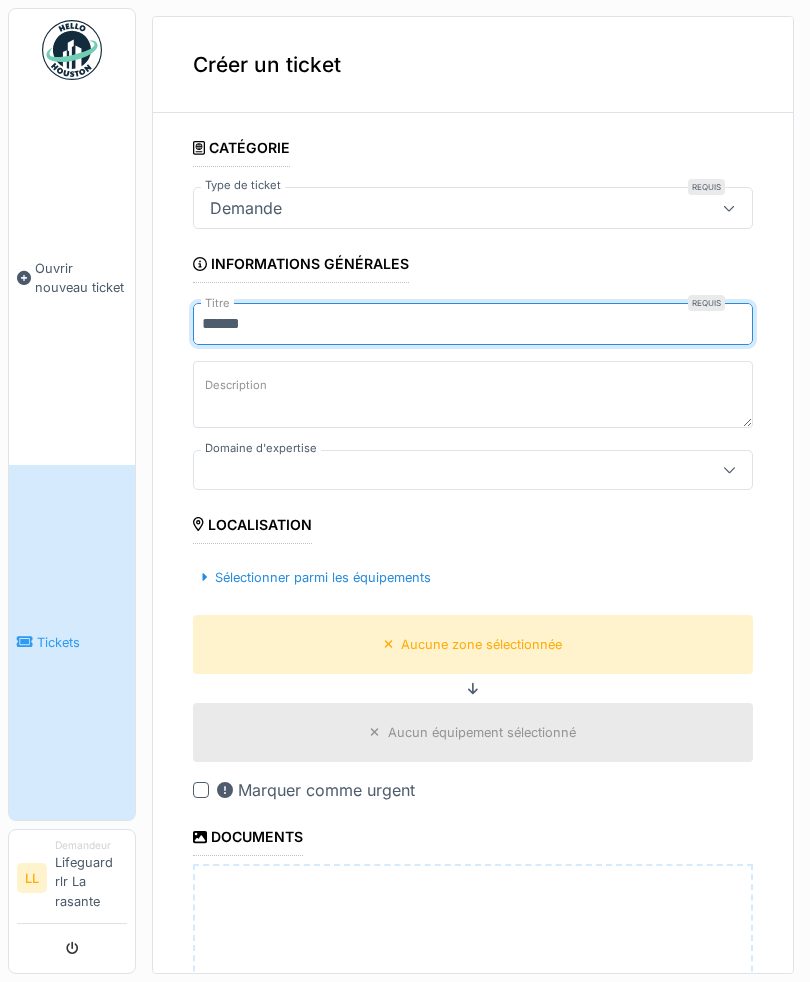 type on "******" 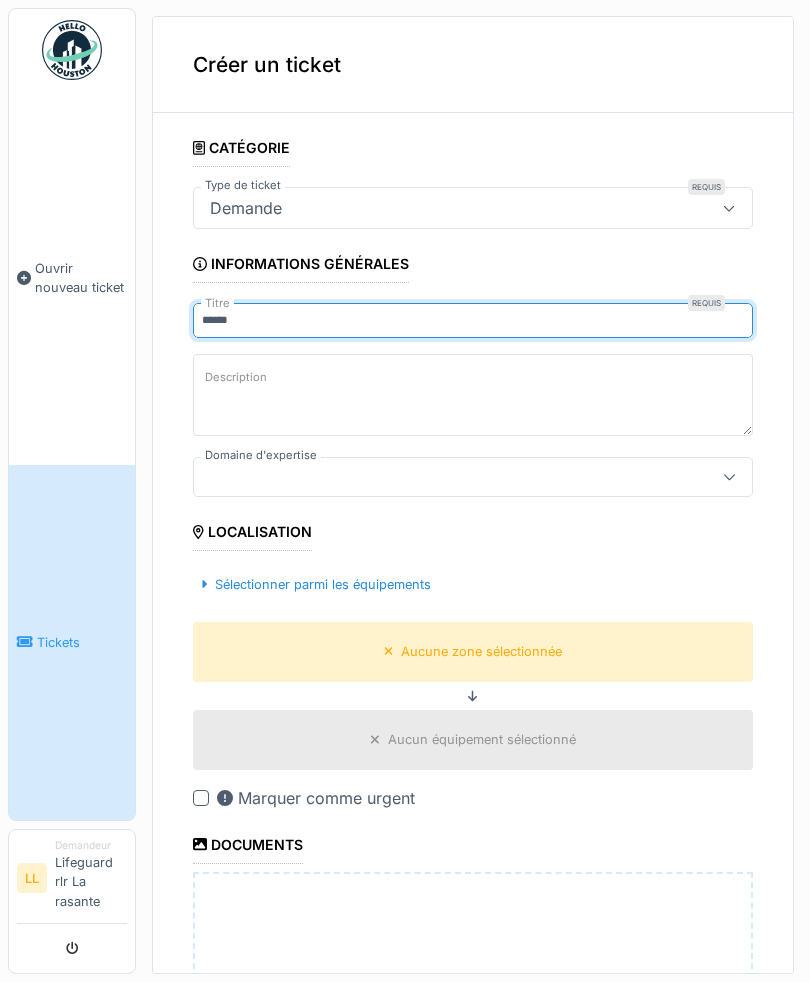 click on "Description" at bounding box center [473, 397] 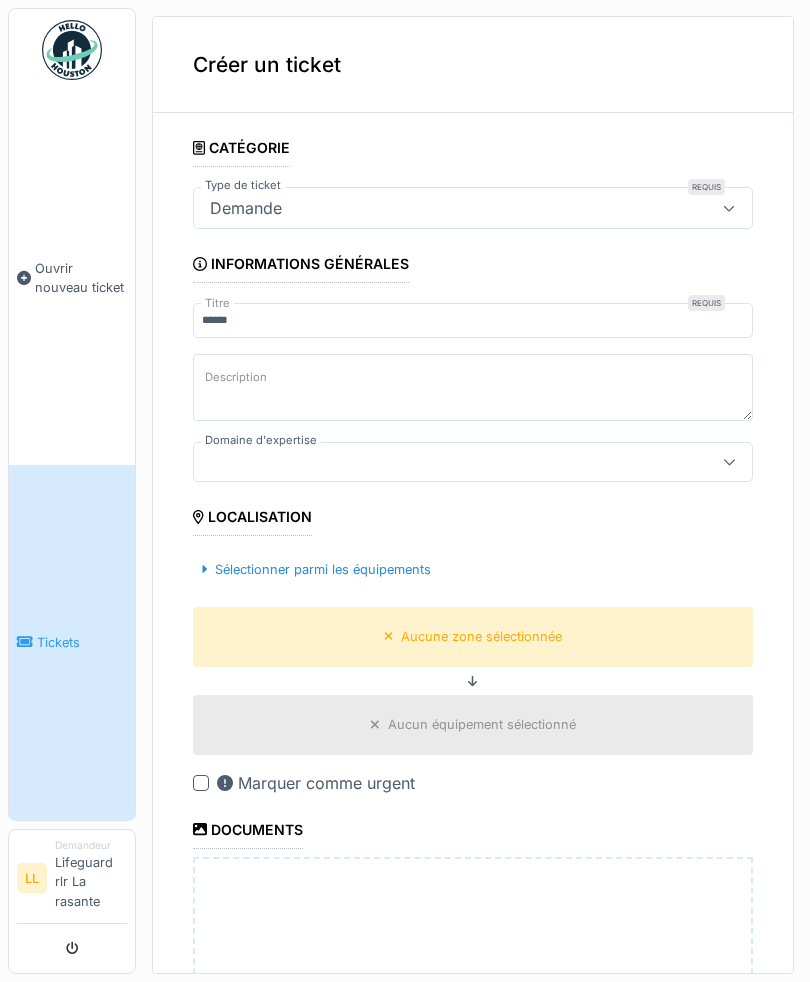 click on "Description" at bounding box center [236, 377] 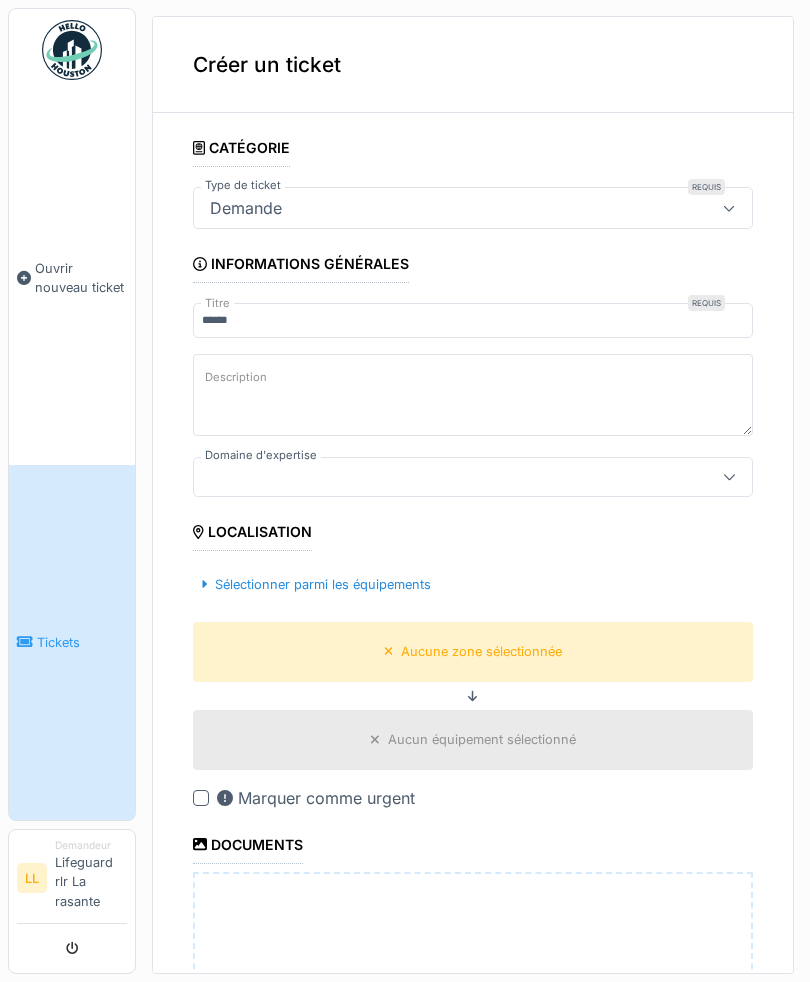 click on "Description" at bounding box center [473, 395] 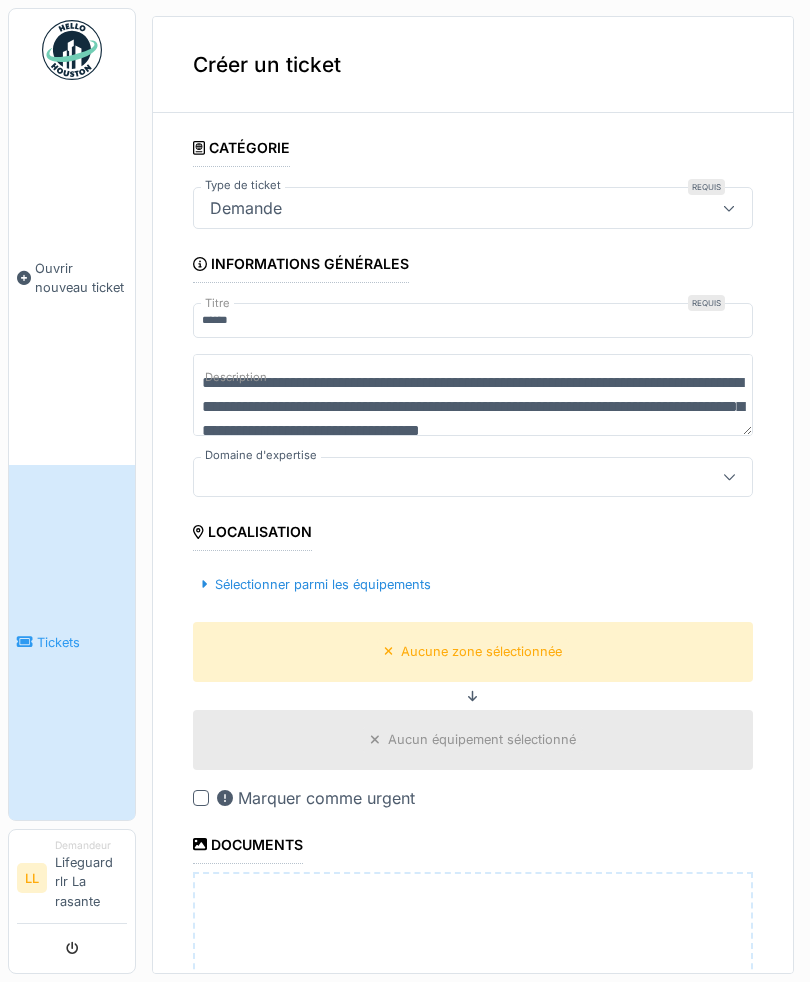 scroll, scrollTop: 48, scrollLeft: 0, axis: vertical 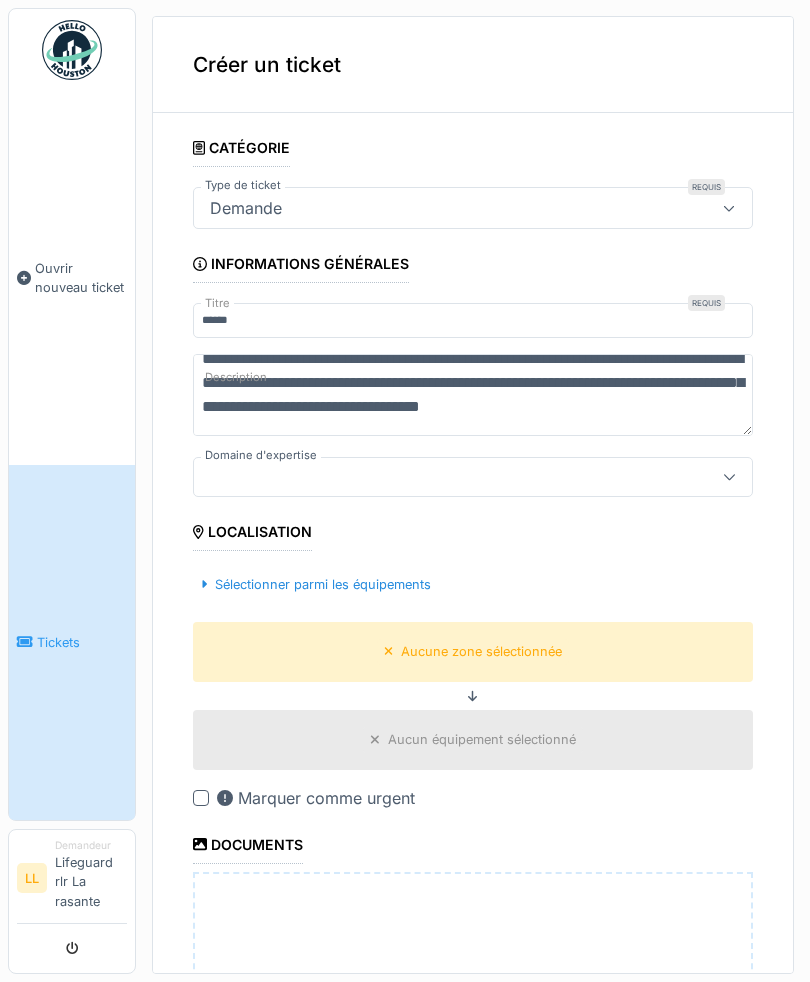 click on "**********" at bounding box center [473, 395] 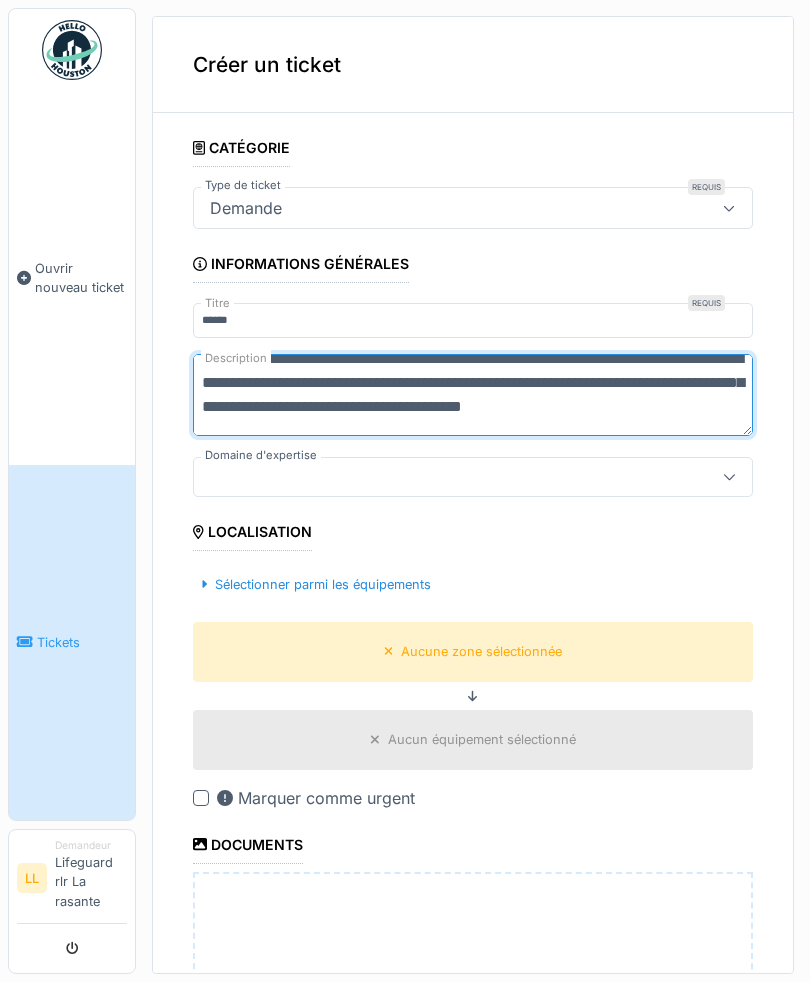 type on "**********" 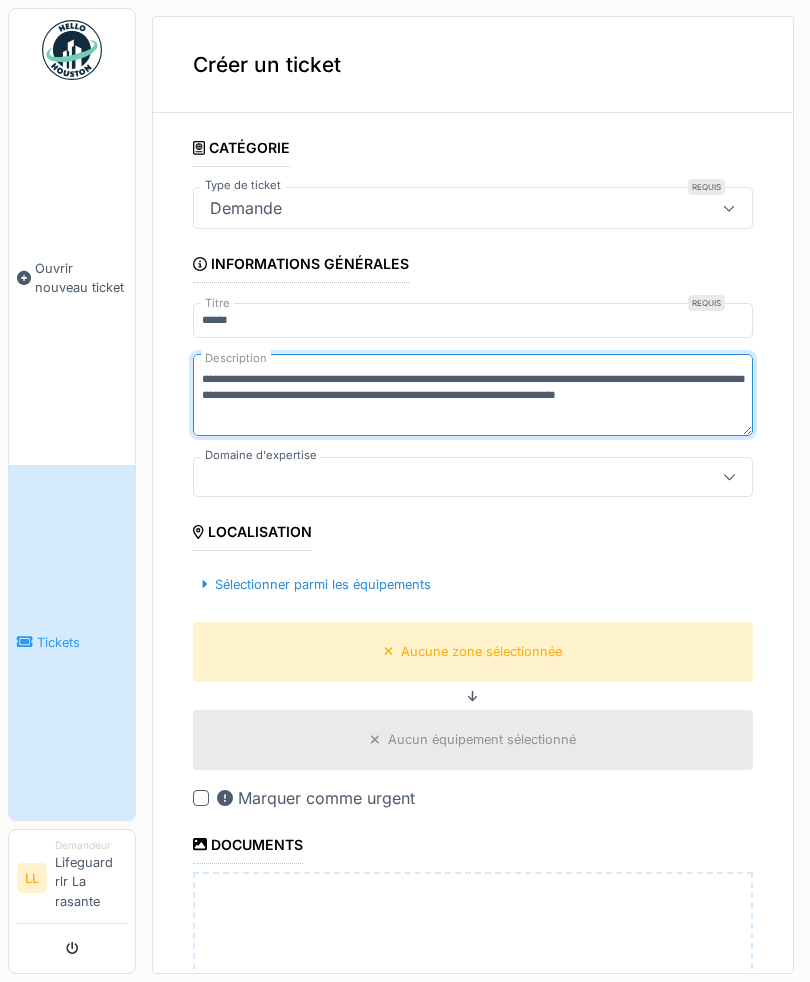 click 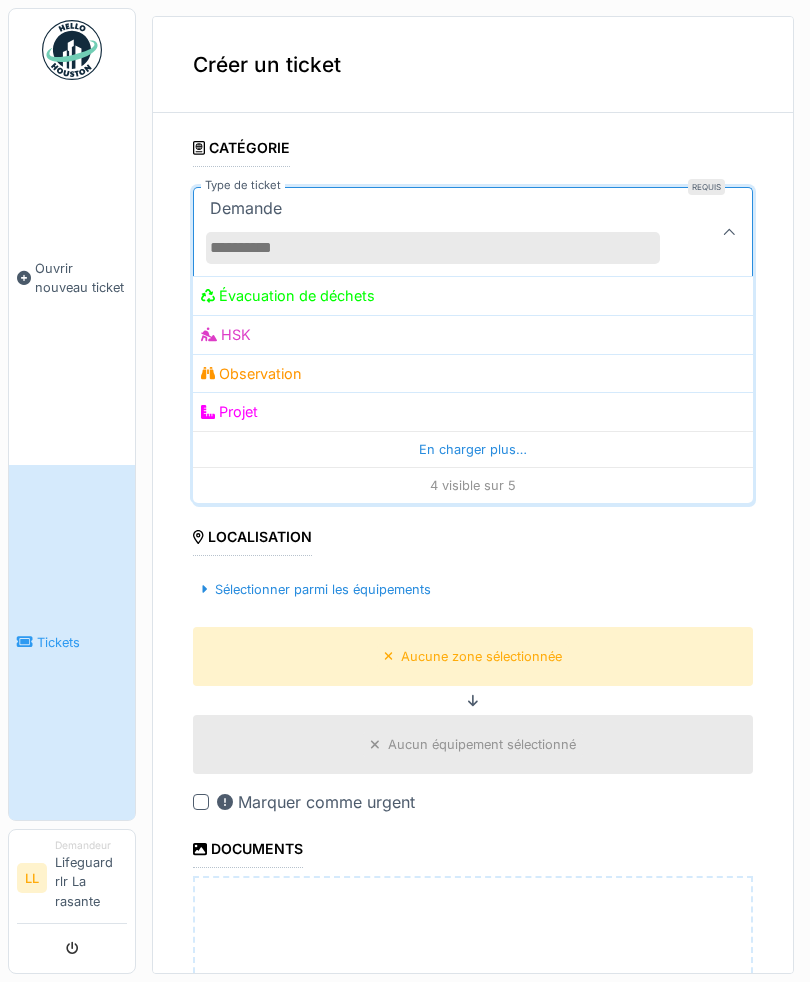 scroll, scrollTop: 14, scrollLeft: 0, axis: vertical 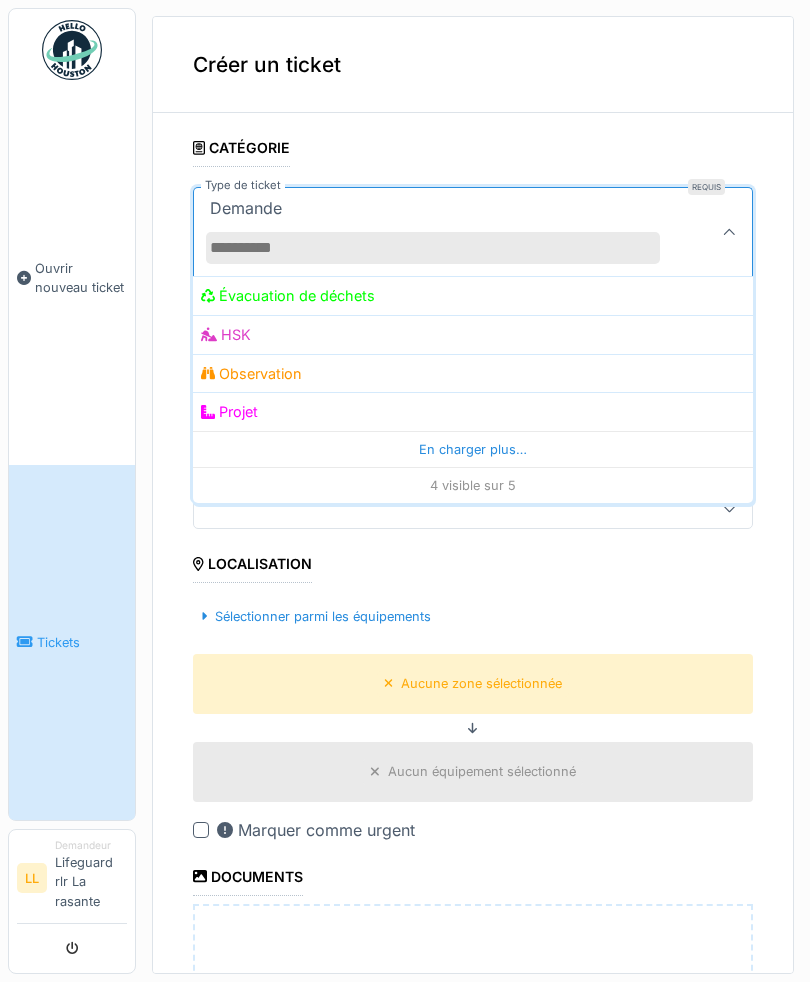 click on "Demande" at bounding box center (445, 232) 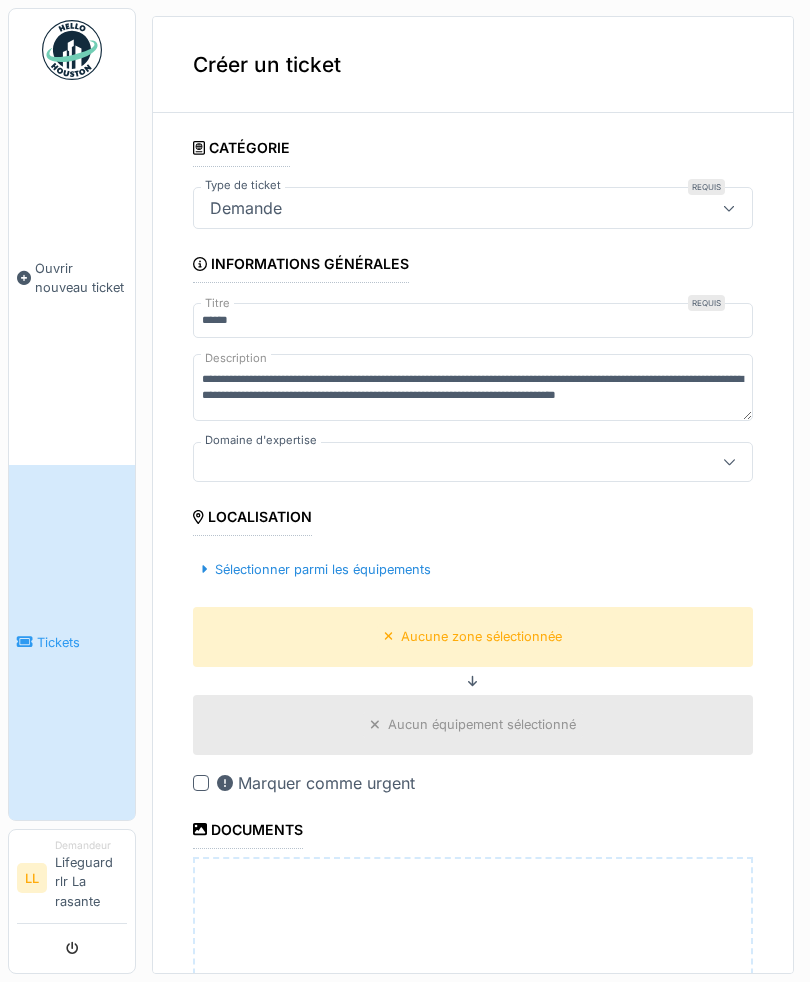 click at bounding box center [445, 462] 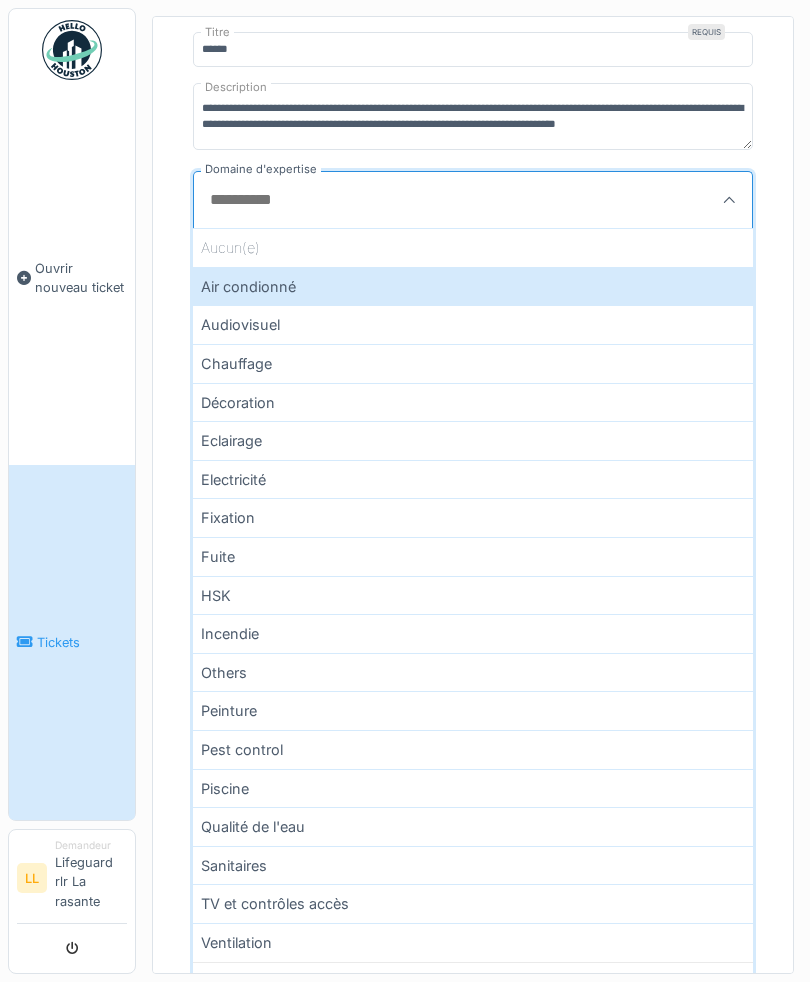 scroll, scrollTop: 270, scrollLeft: 0, axis: vertical 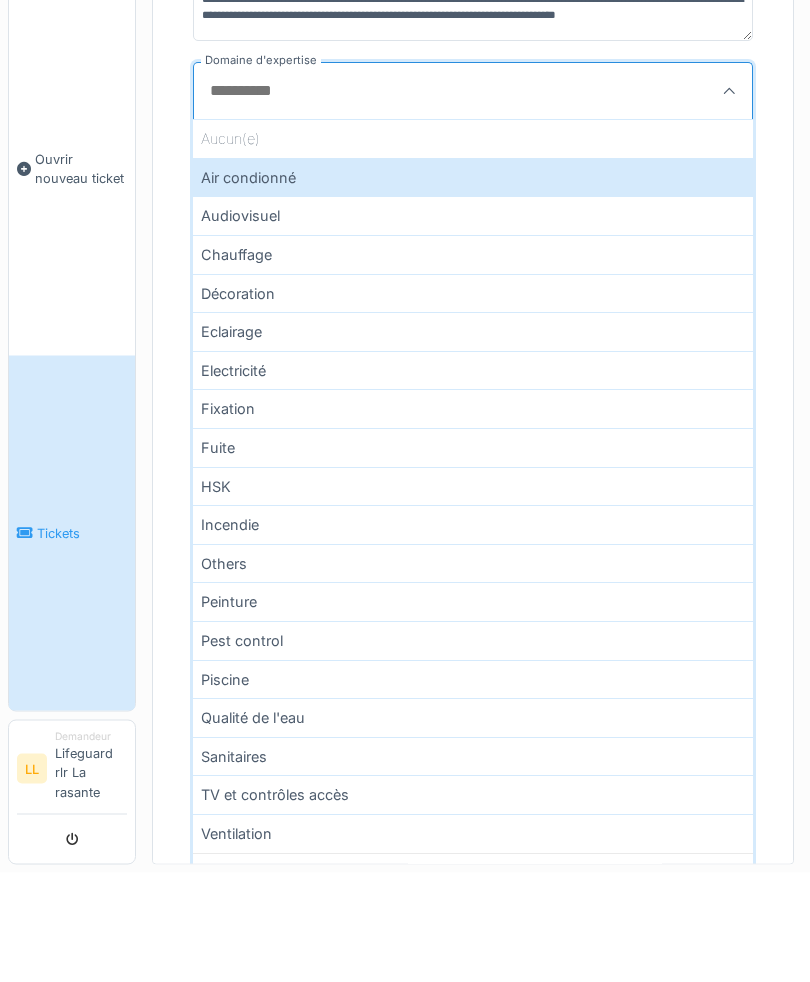 click on "Others" at bounding box center [473, 673] 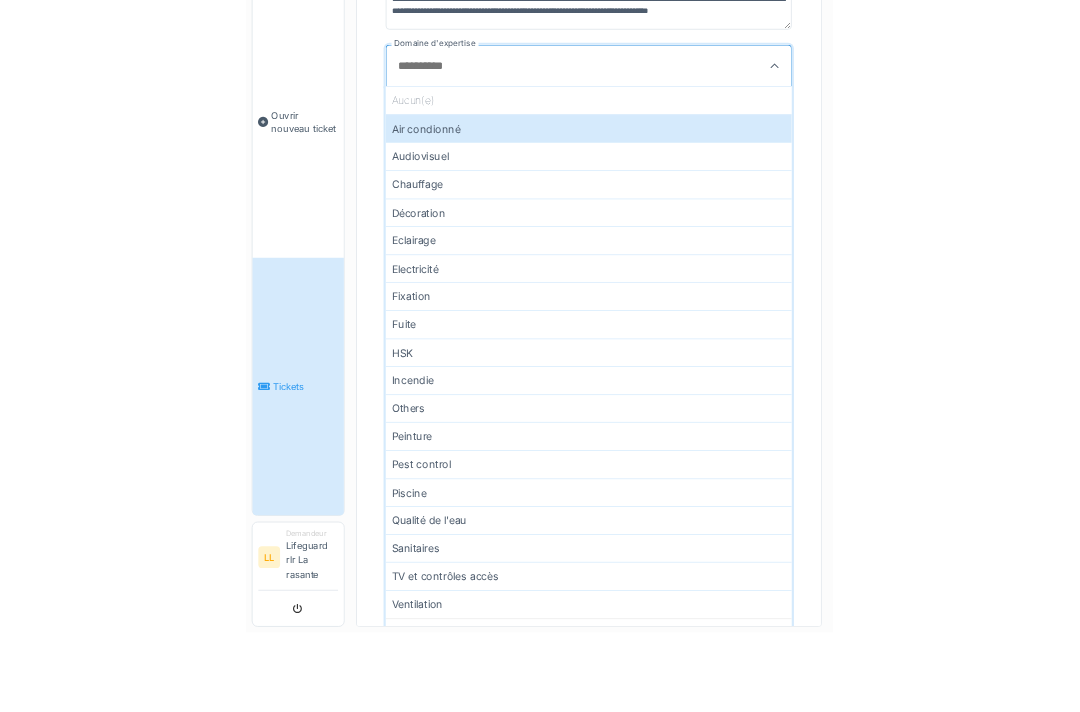 scroll, scrollTop: 51, scrollLeft: 0, axis: vertical 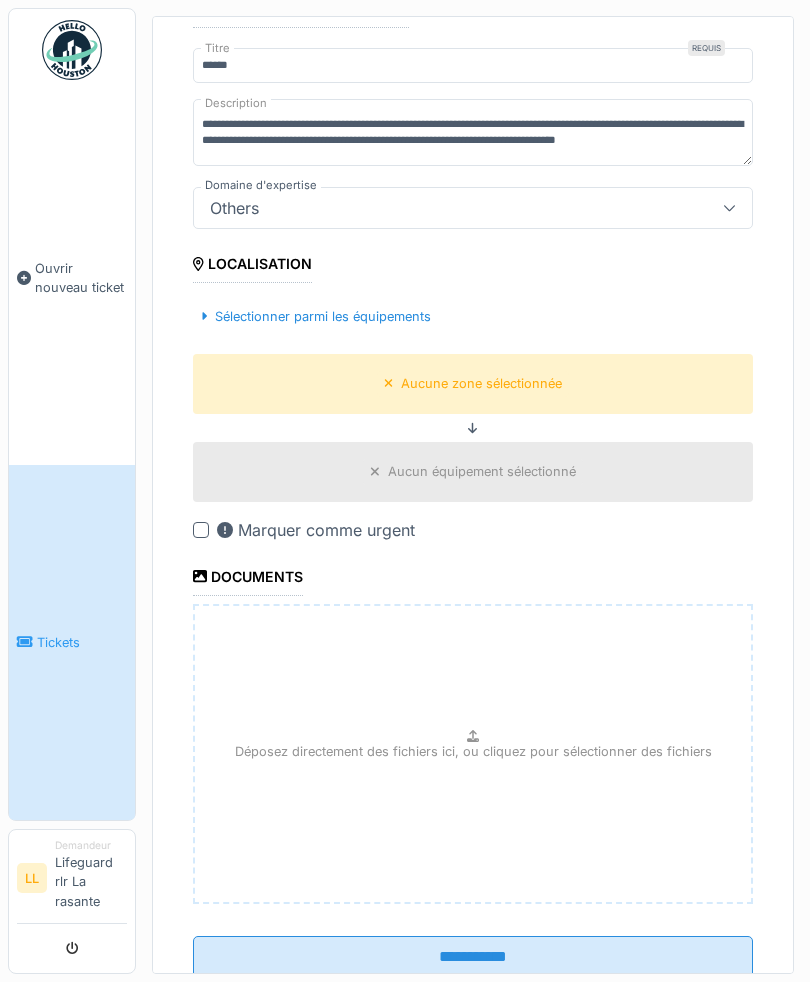 click on "Déposez directement des fichiers ici, ou cliquez pour sélectionner des fichiers" at bounding box center (473, 754) 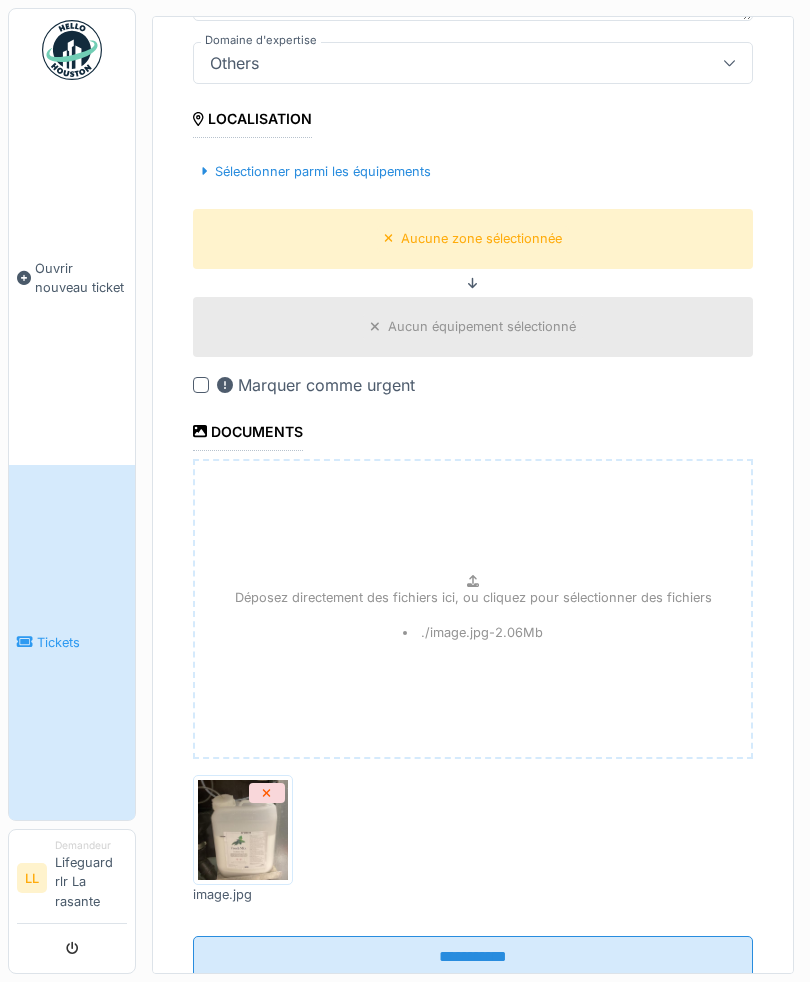 scroll, scrollTop: 400, scrollLeft: 0, axis: vertical 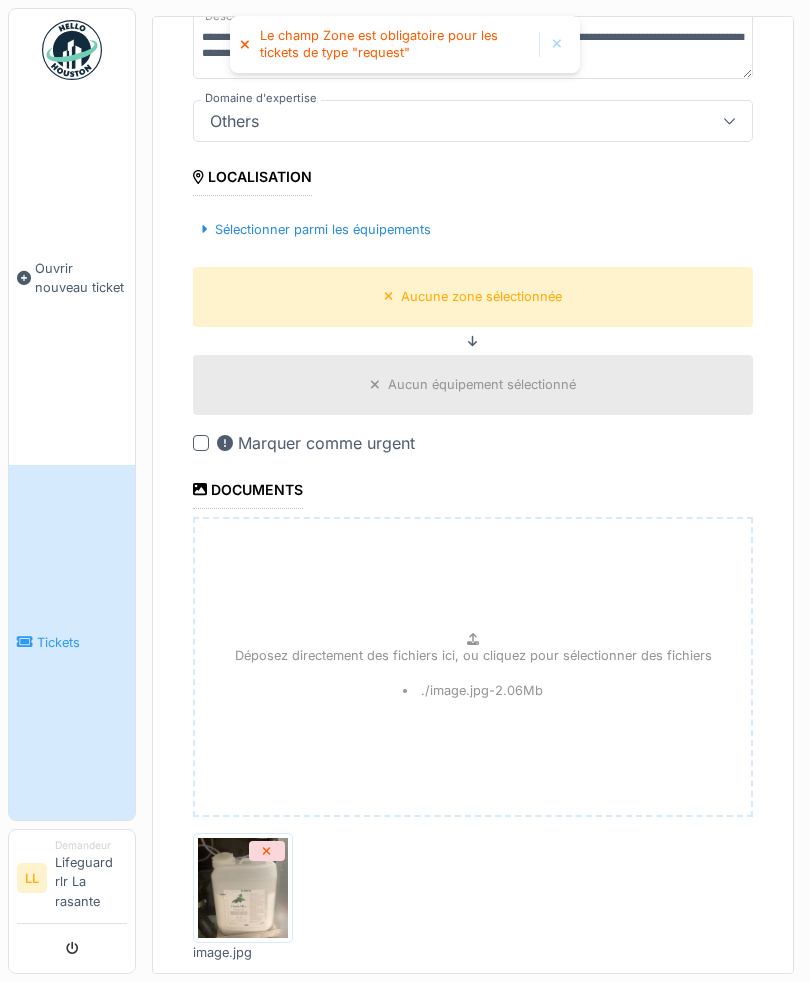 click on "Sélectionner parmi les équipements" at bounding box center (316, 229) 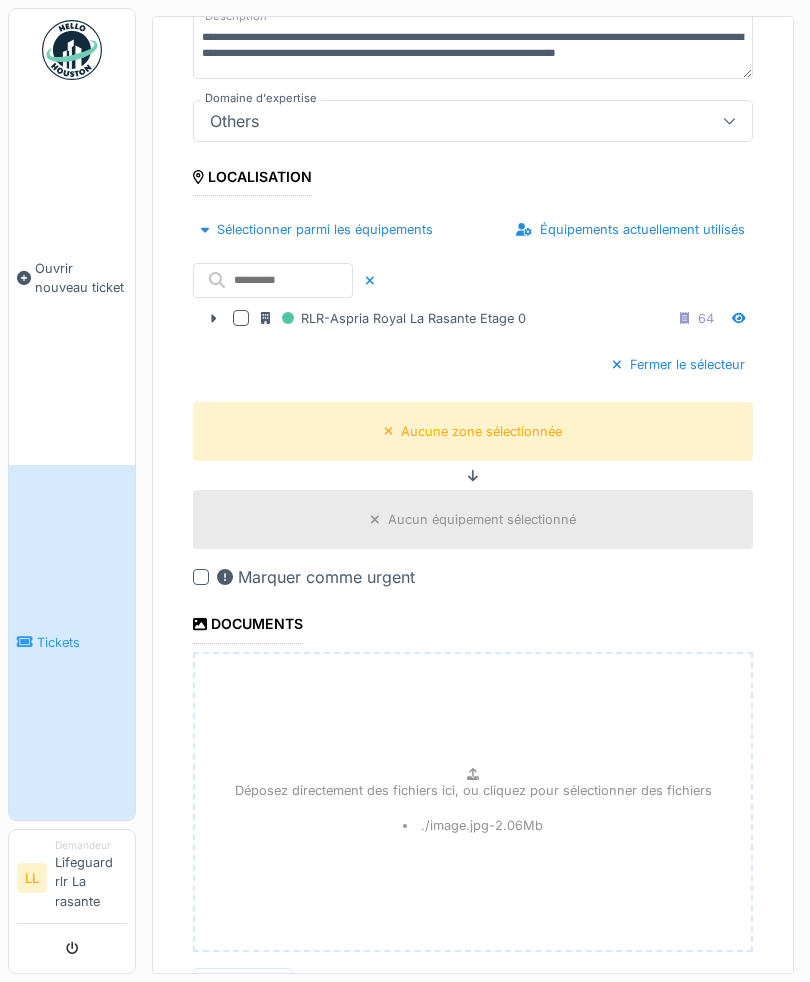 click at bounding box center [241, 318] 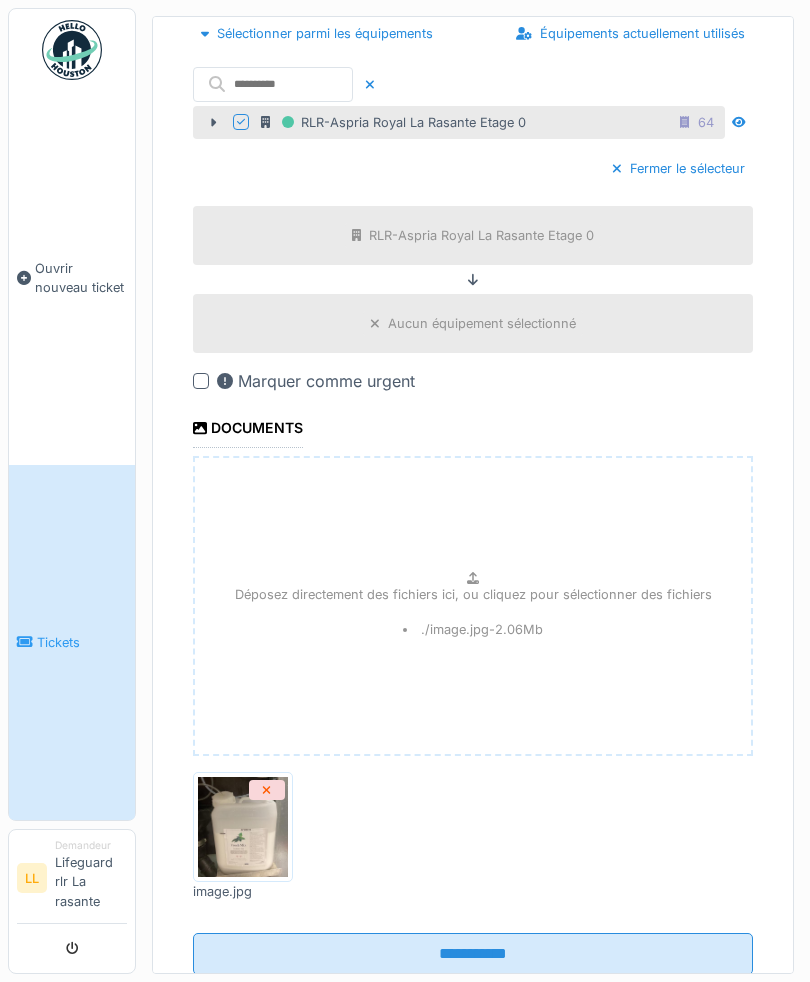 scroll, scrollTop: 535, scrollLeft: 0, axis: vertical 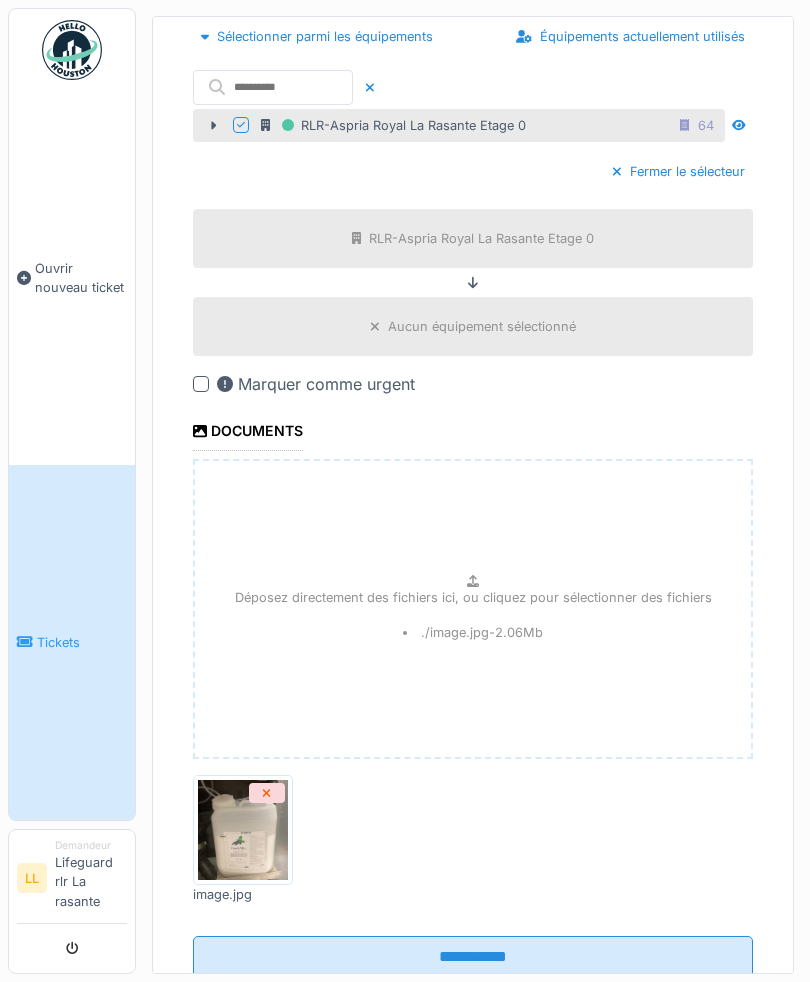click on "**********" at bounding box center [473, 957] 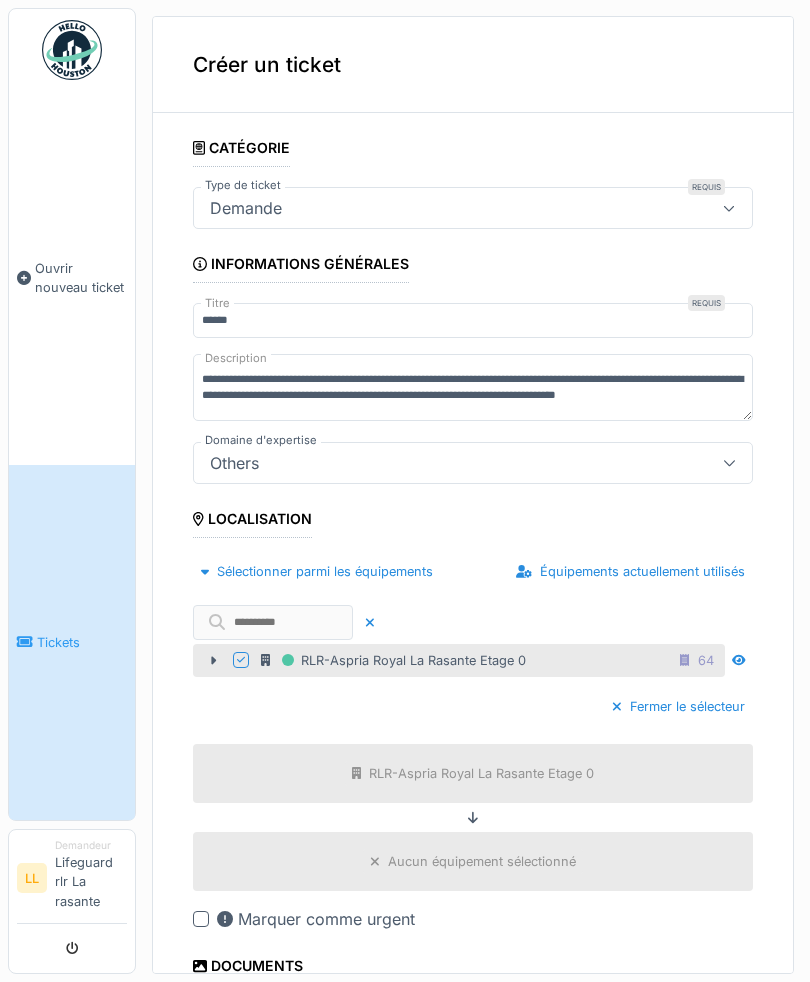 scroll, scrollTop: 0, scrollLeft: 0, axis: both 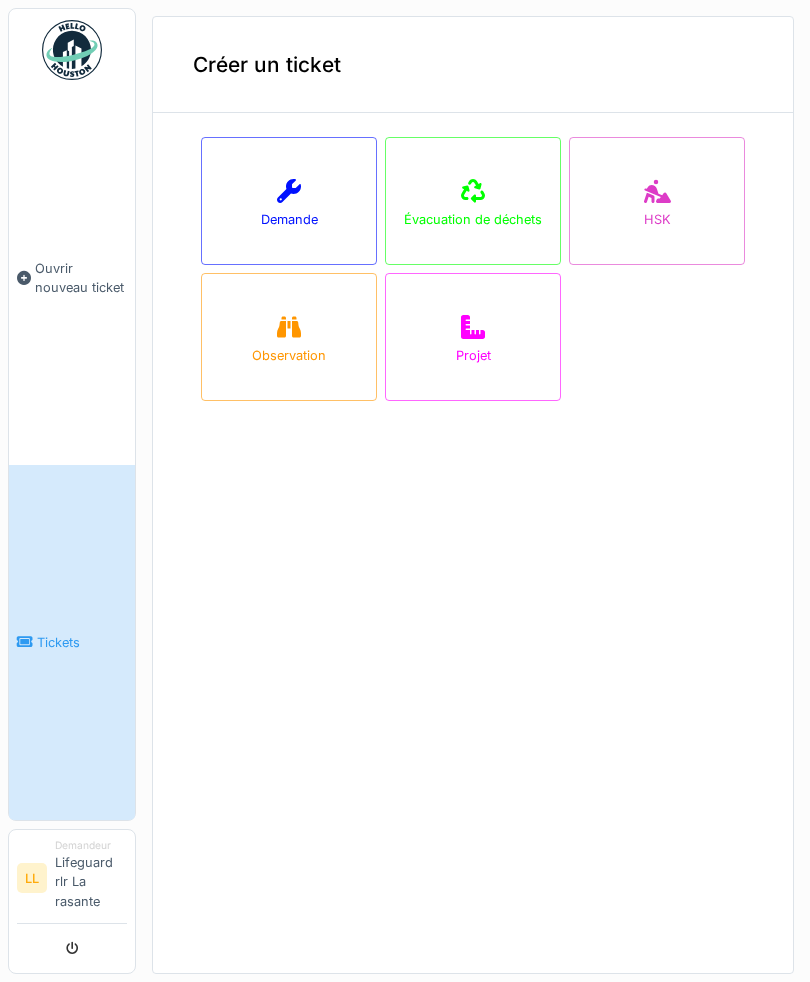 click on "Tickets" at bounding box center (72, 642) 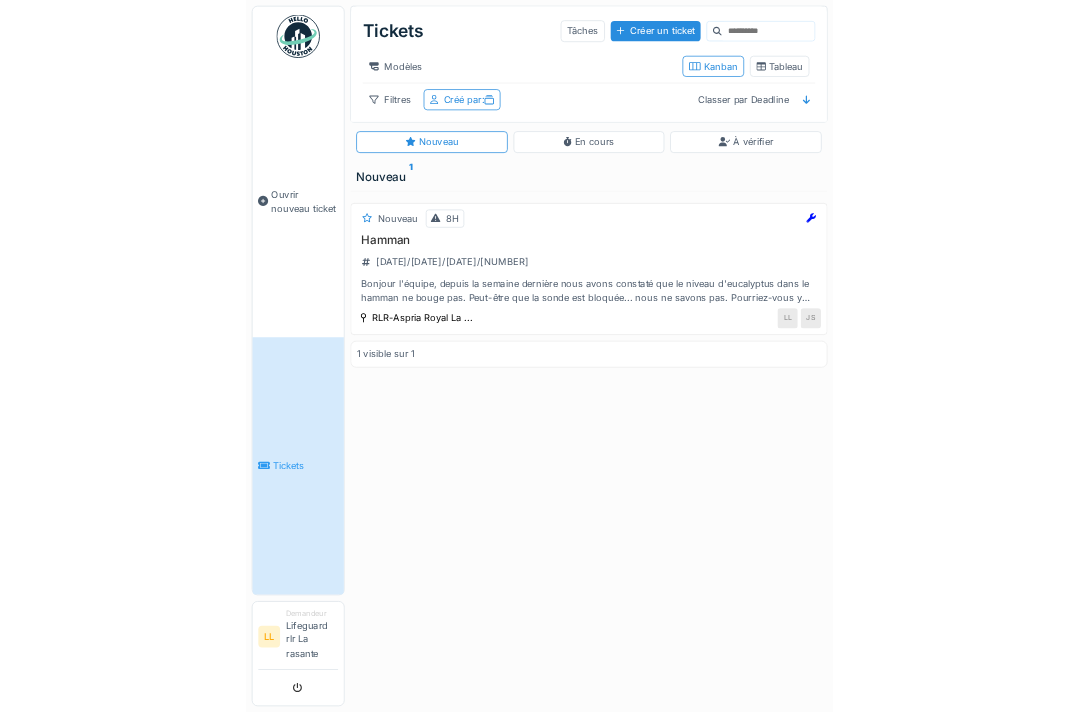 scroll, scrollTop: 0, scrollLeft: 0, axis: both 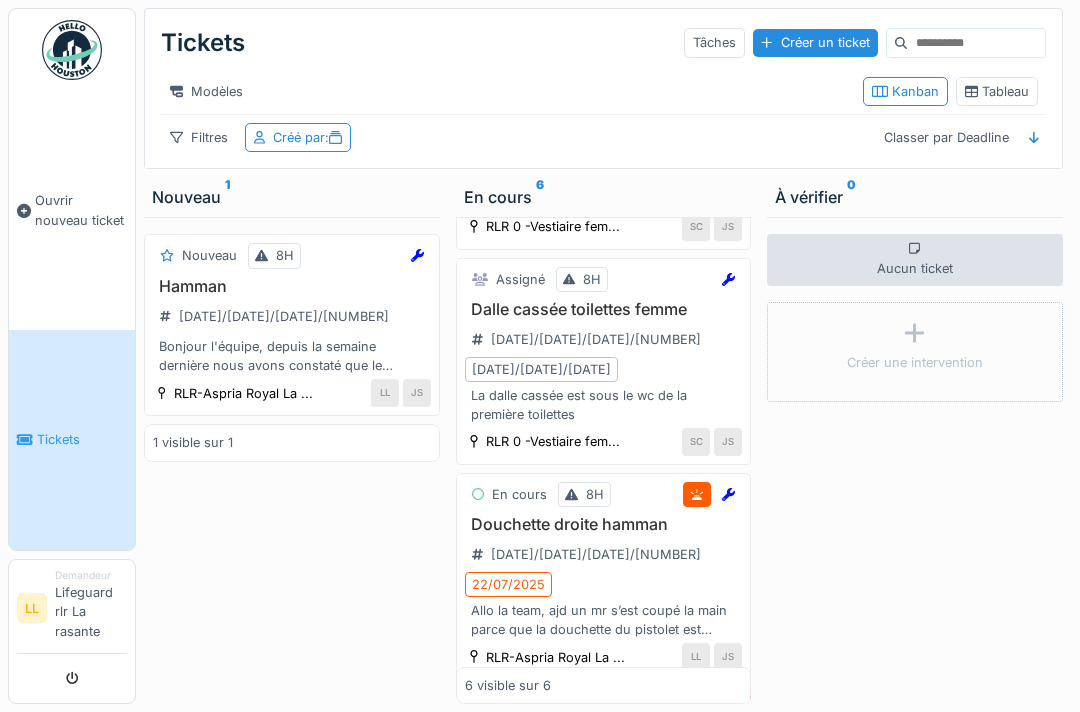 click on "Allo la team, ajd un mr s’est coupé la main parce que la douchette du pistolet est cassé. Merci" at bounding box center [604, 620] 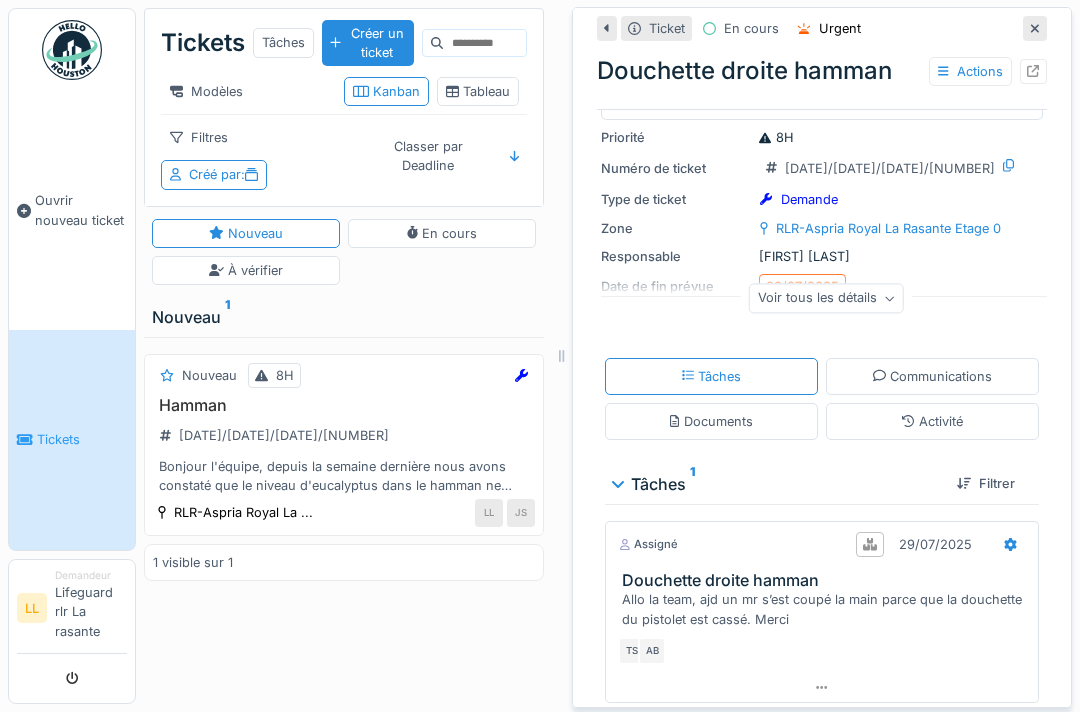 scroll, scrollTop: 134, scrollLeft: 0, axis: vertical 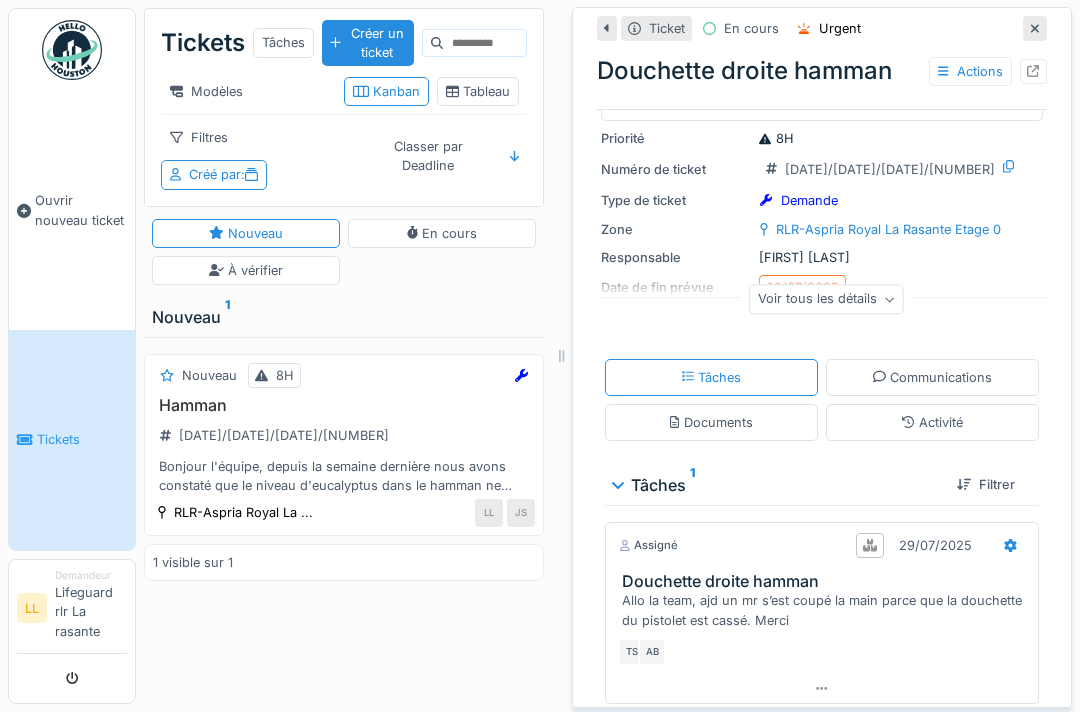click on "Communications" at bounding box center [932, 377] 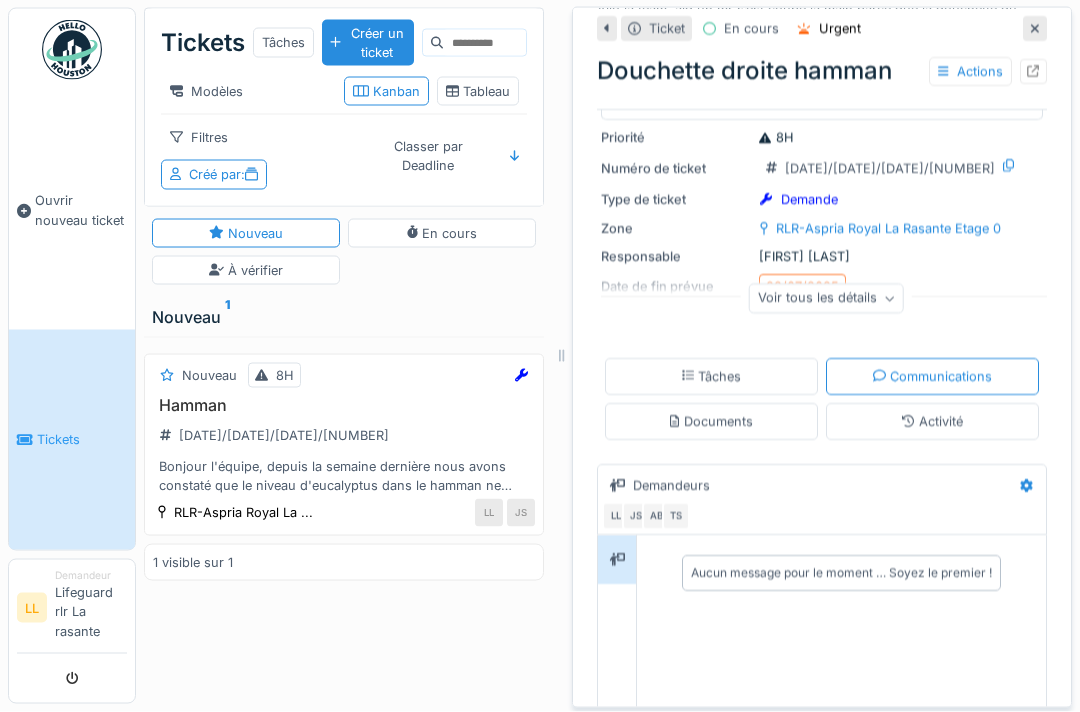 scroll, scrollTop: 58, scrollLeft: 0, axis: vertical 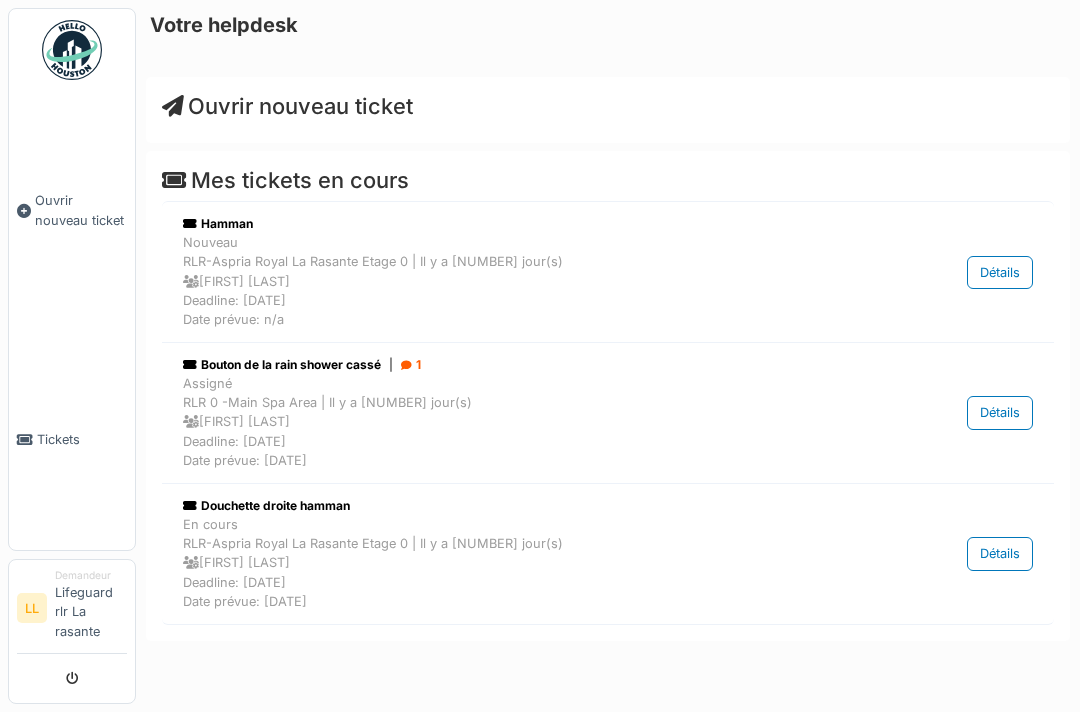 click on "Ouvrir nouveau ticket" at bounding box center [81, 210] 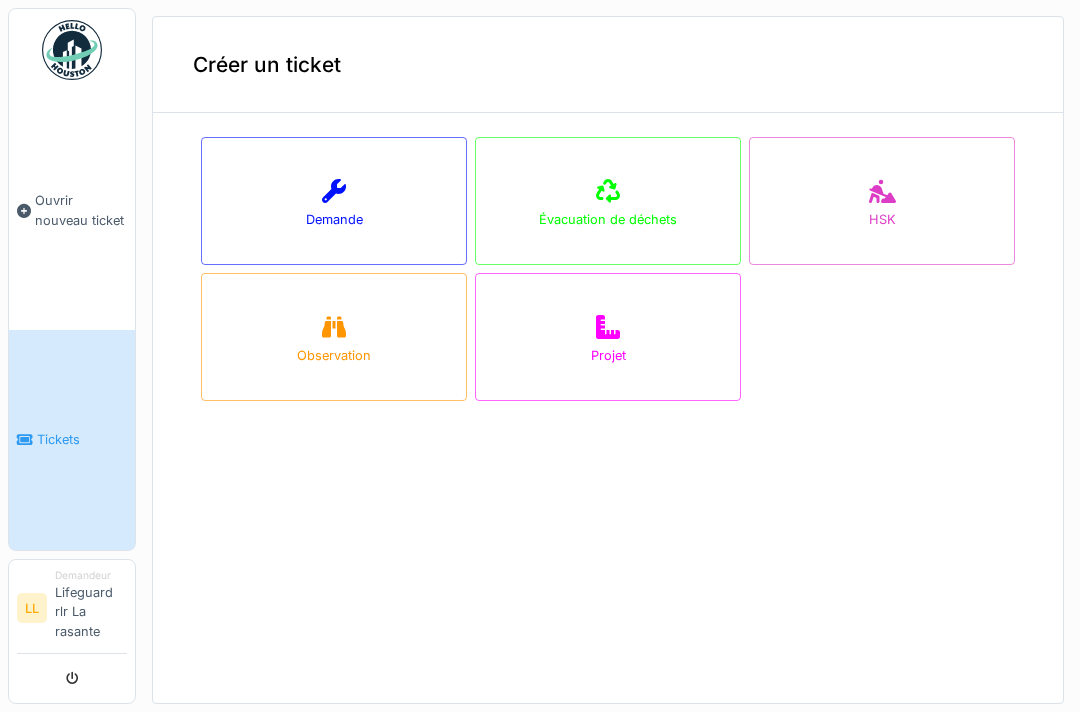 scroll, scrollTop: 0, scrollLeft: 0, axis: both 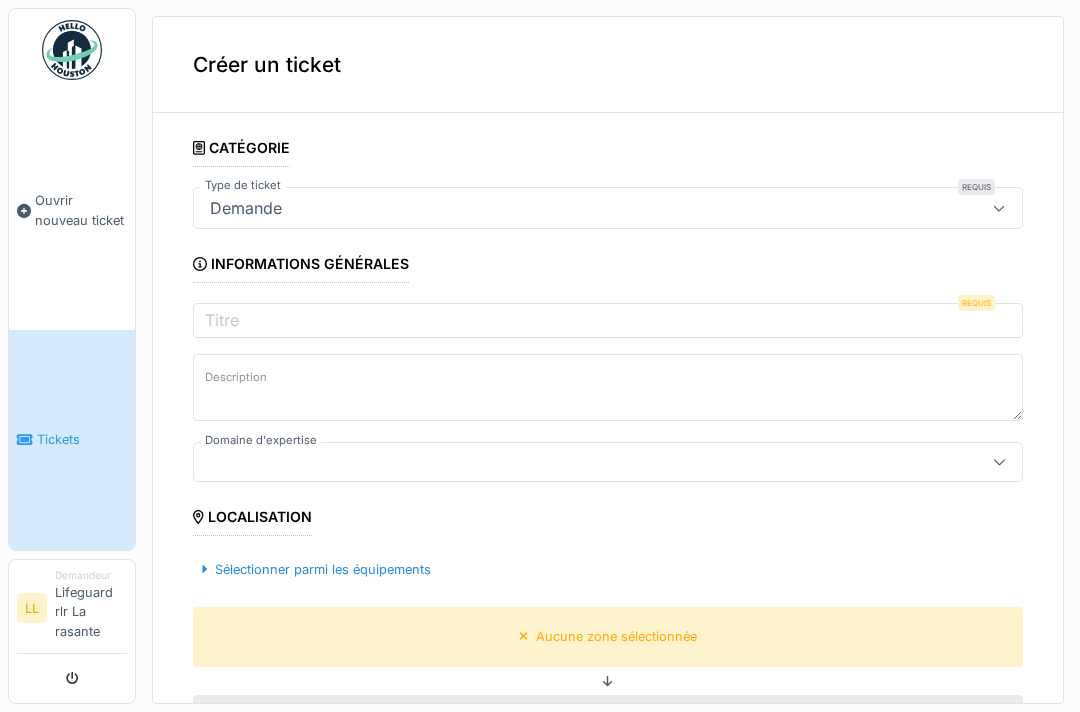 click on "Demande" at bounding box center (608, 208) 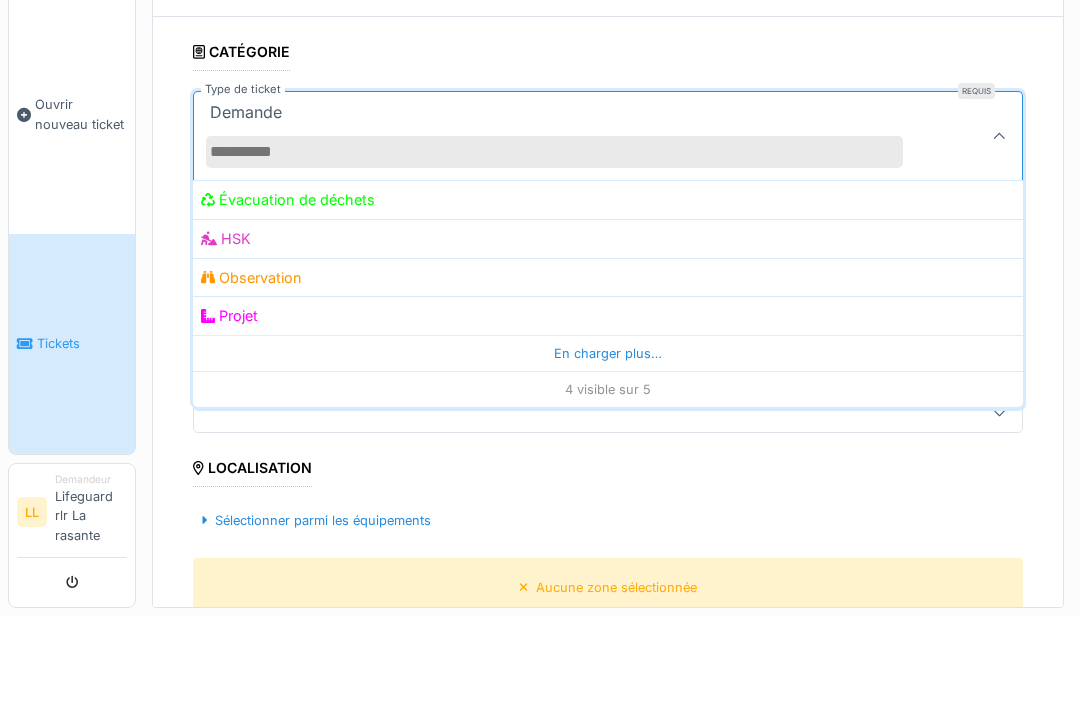 click on "Demande" at bounding box center [246, 208] 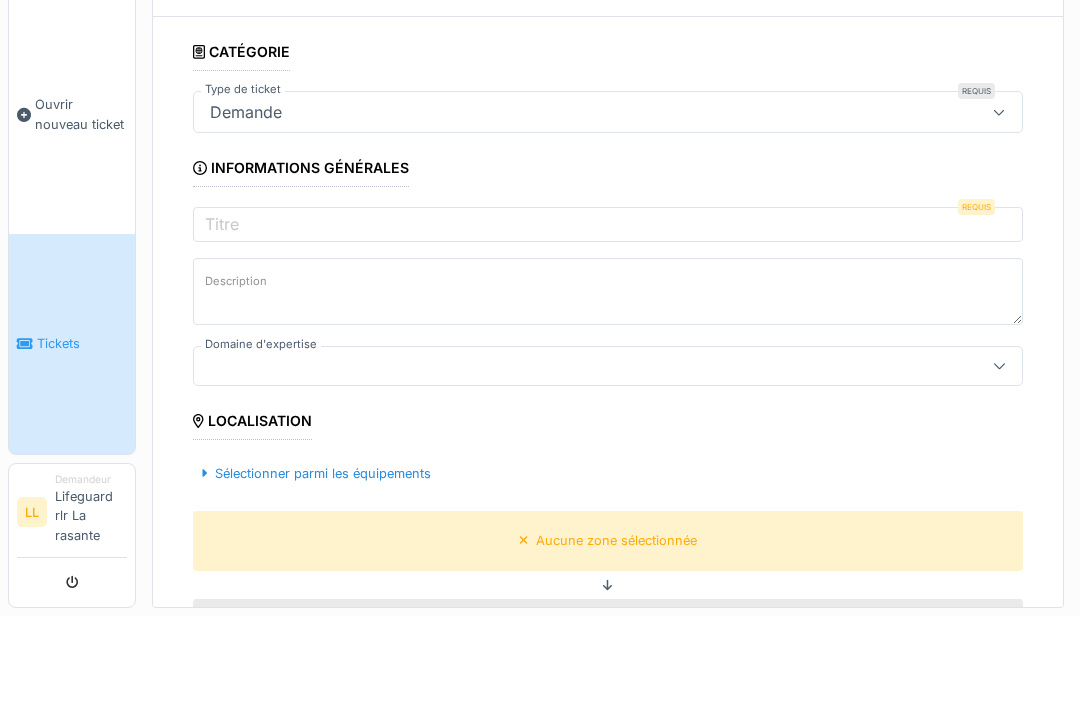 scroll, scrollTop: 51, scrollLeft: 0, axis: vertical 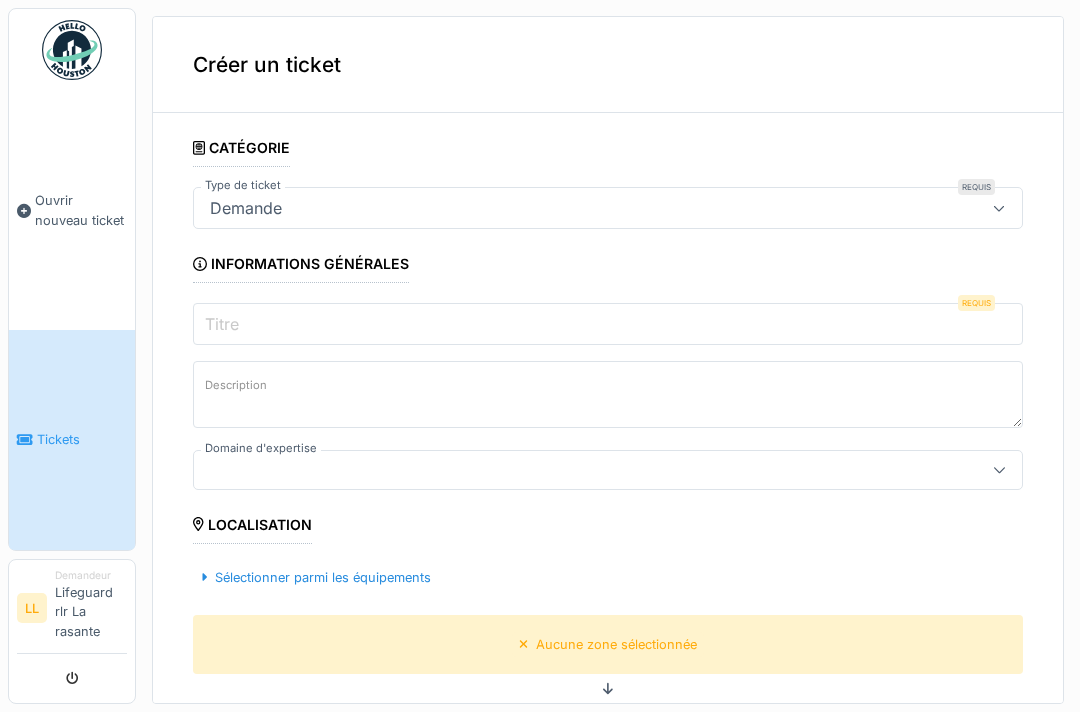 click on "Titre" at bounding box center [608, 324] 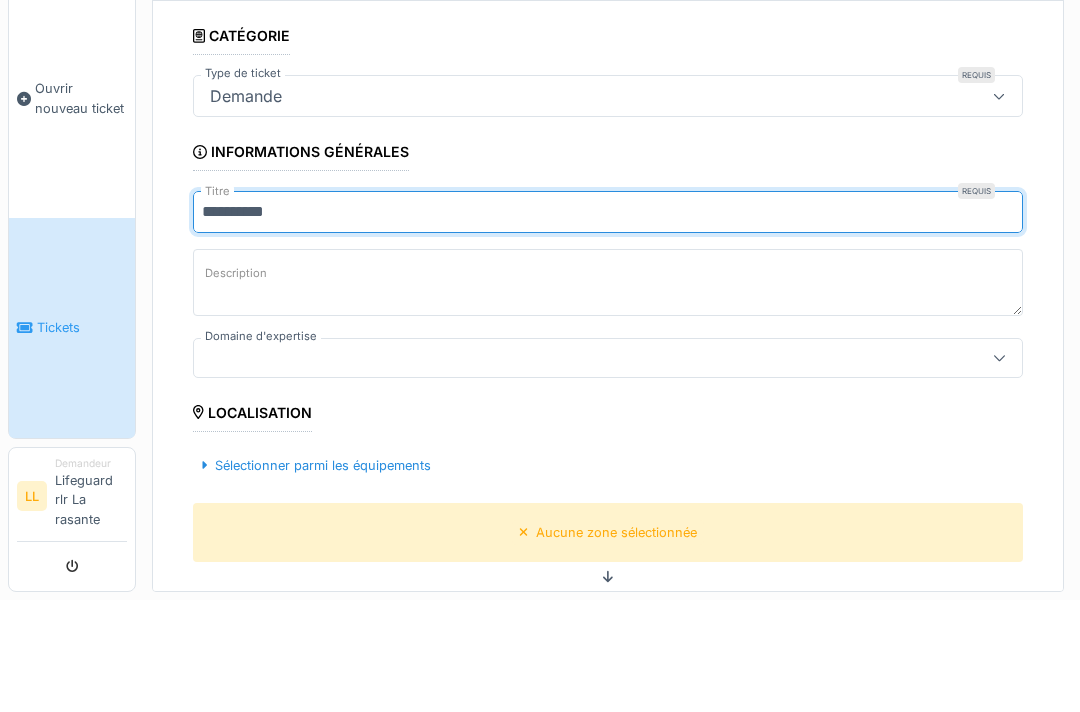 type on "*********" 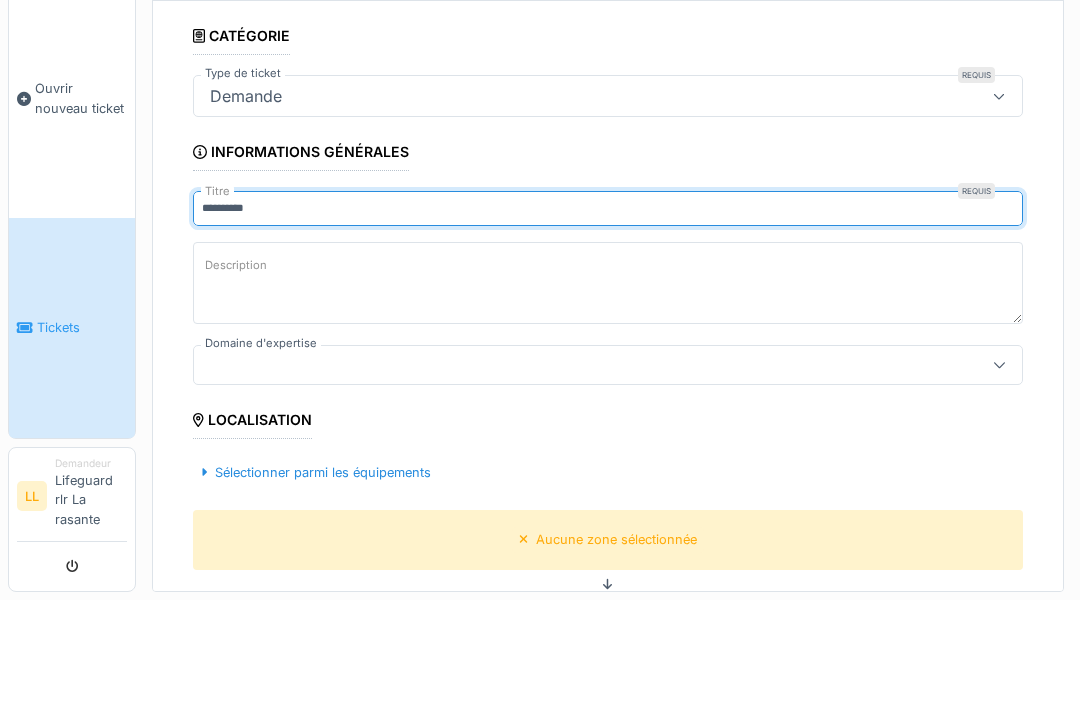 click on "Description" at bounding box center [608, 395] 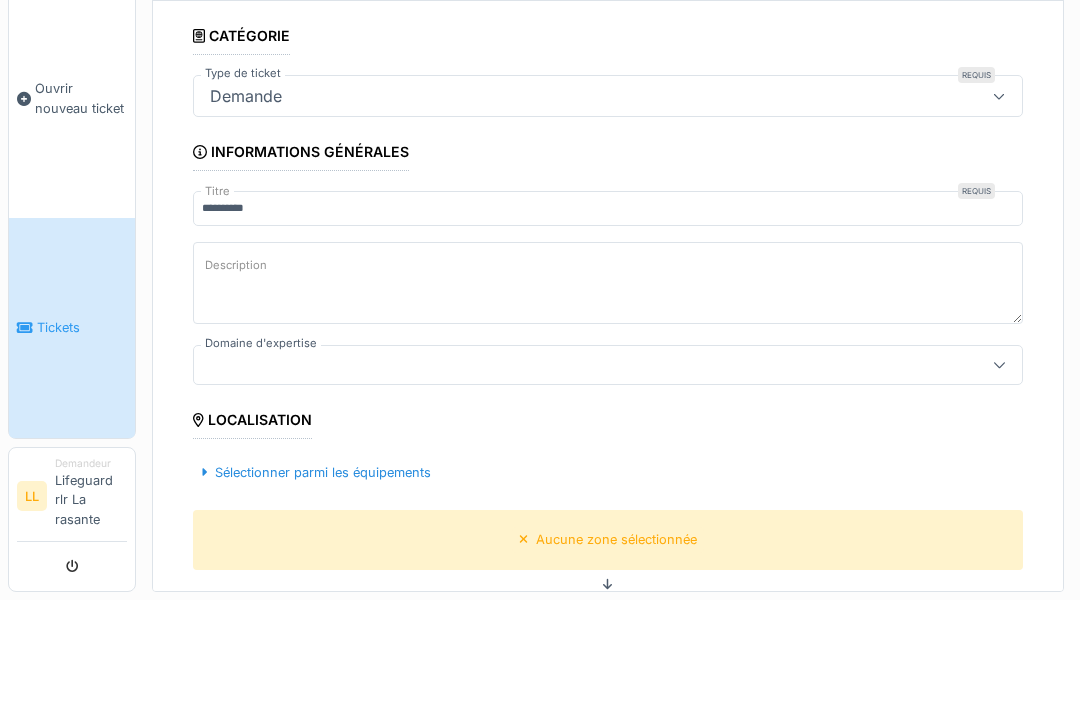 paste on "**********" 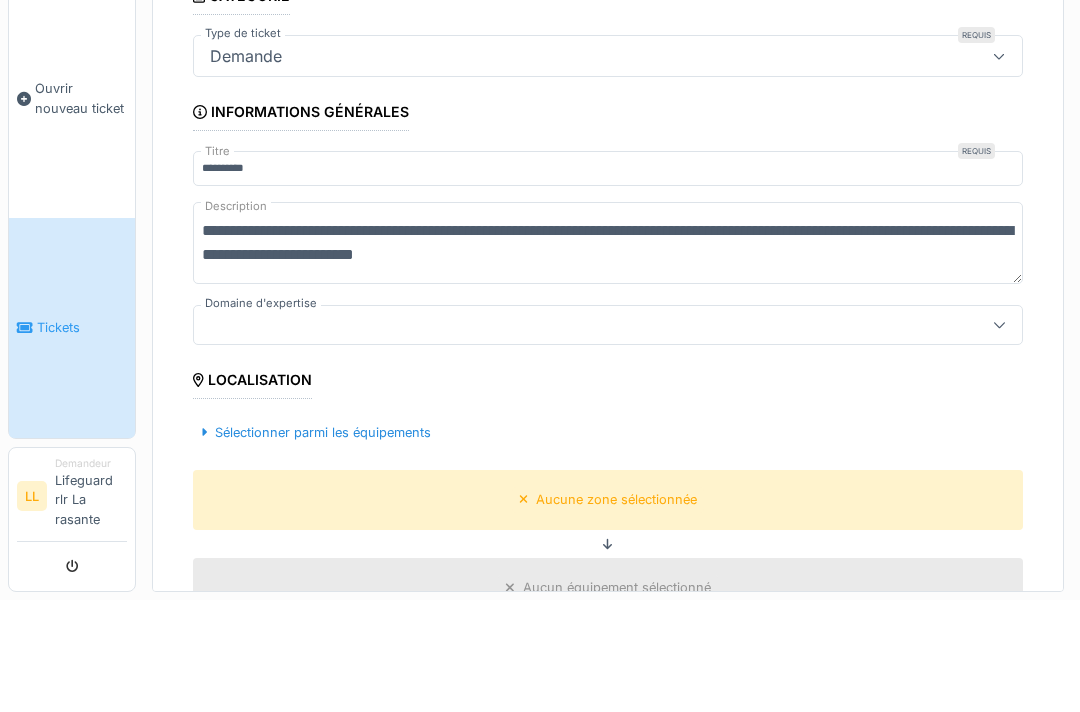 scroll, scrollTop: 101, scrollLeft: 0, axis: vertical 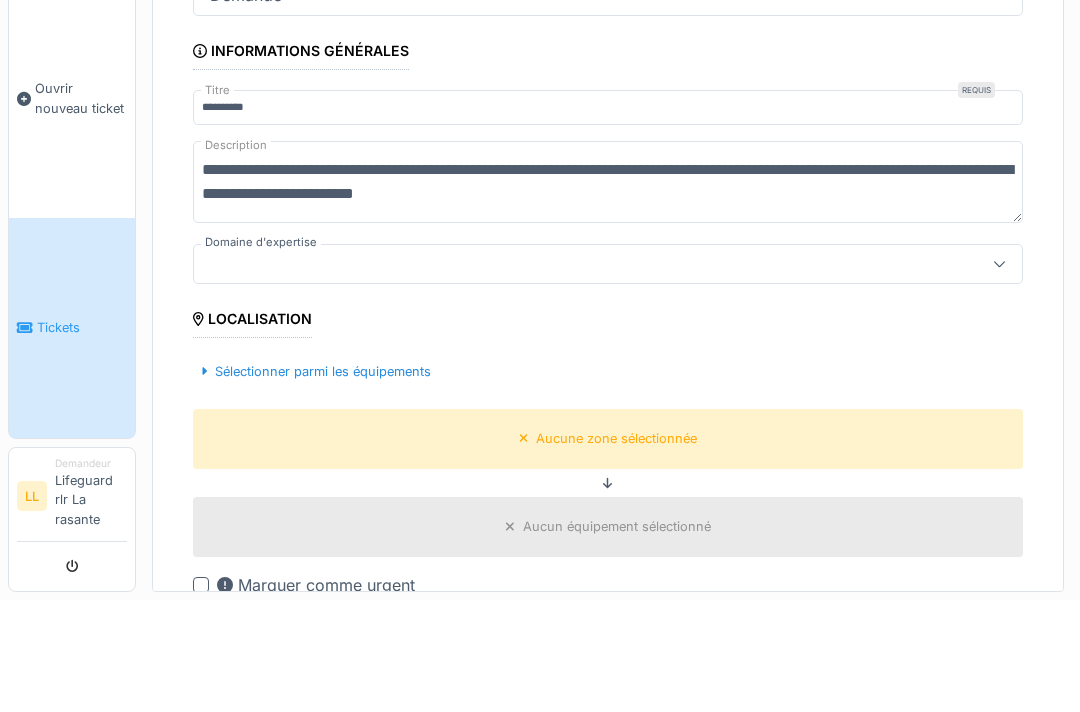 type on "**********" 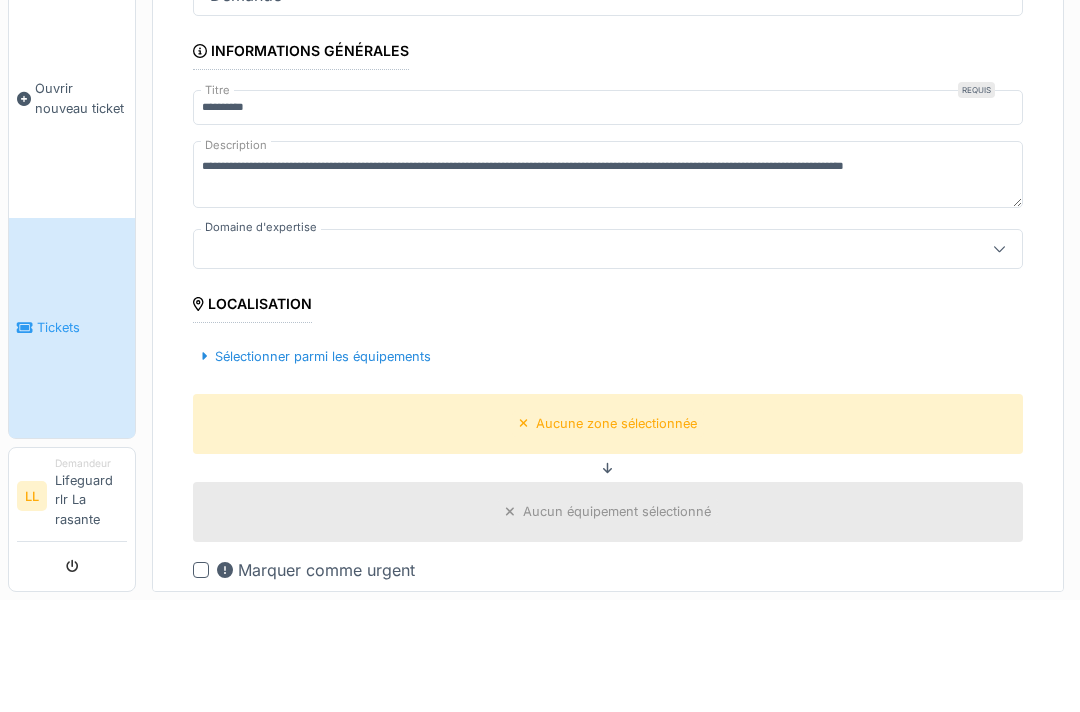 click on "**********" at bounding box center (608, 586) 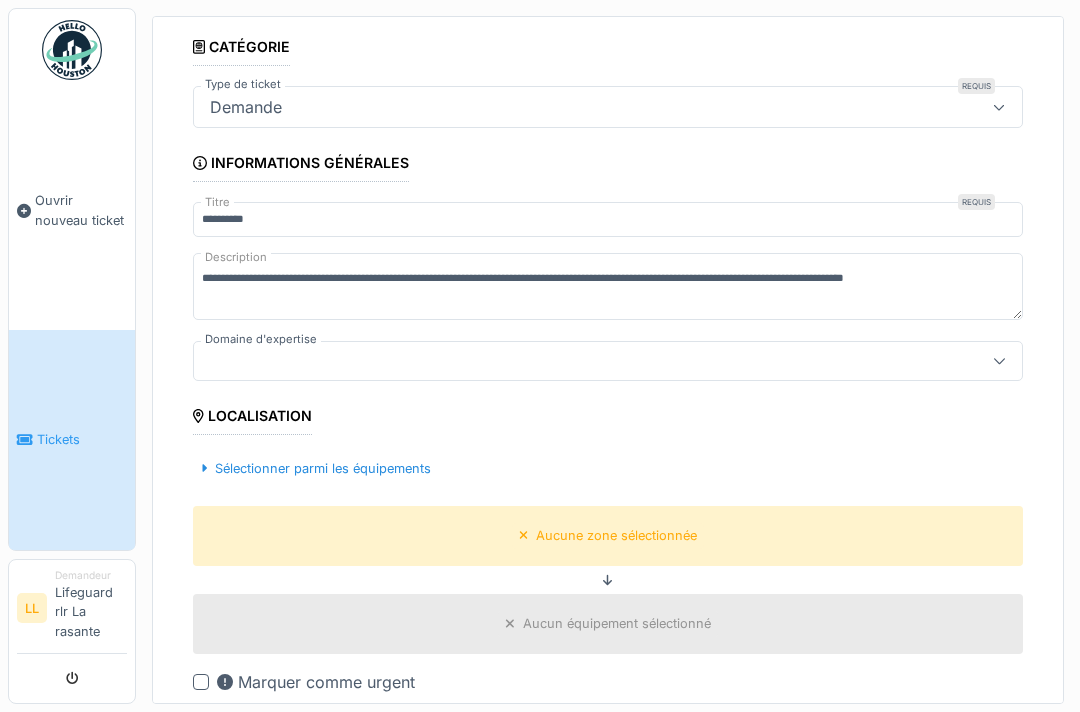 click at bounding box center [566, 361] 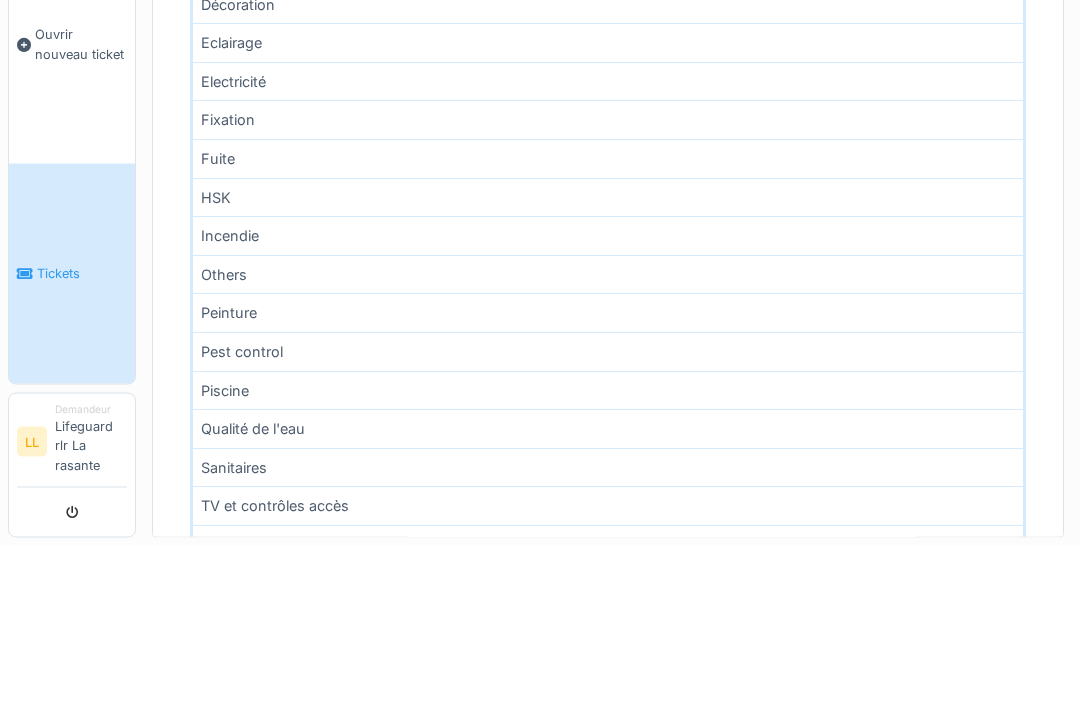 scroll, scrollTop: 502, scrollLeft: 0, axis: vertical 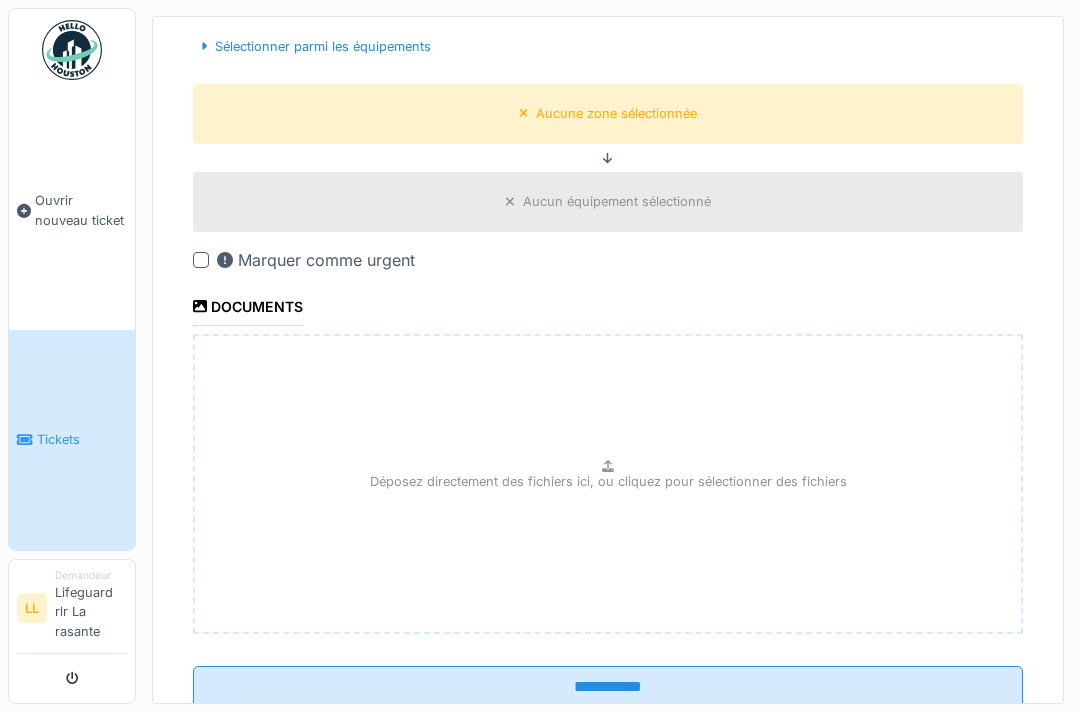 click at bounding box center [201, 260] 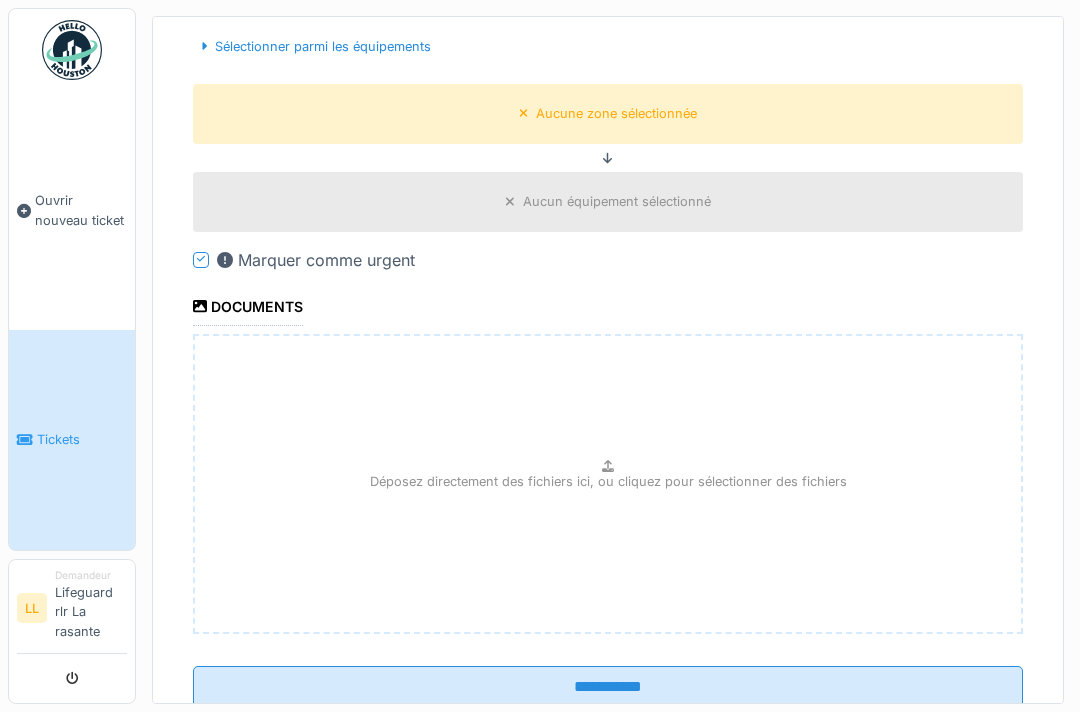 click on "**********" at bounding box center [608, 687] 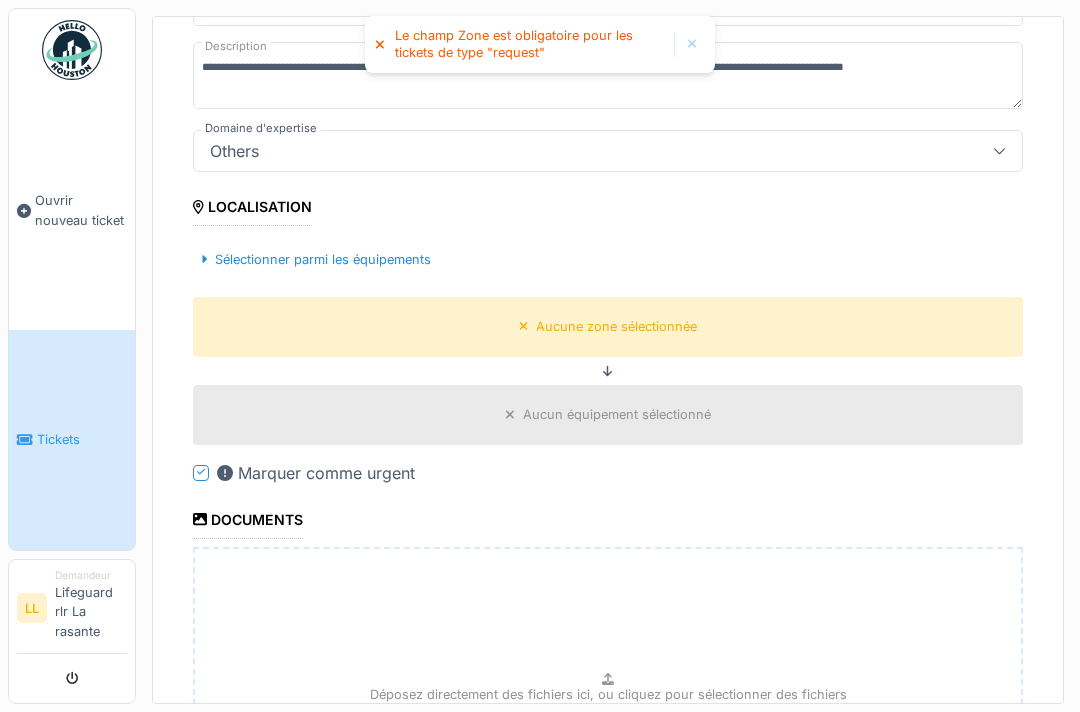 scroll, scrollTop: 300, scrollLeft: 0, axis: vertical 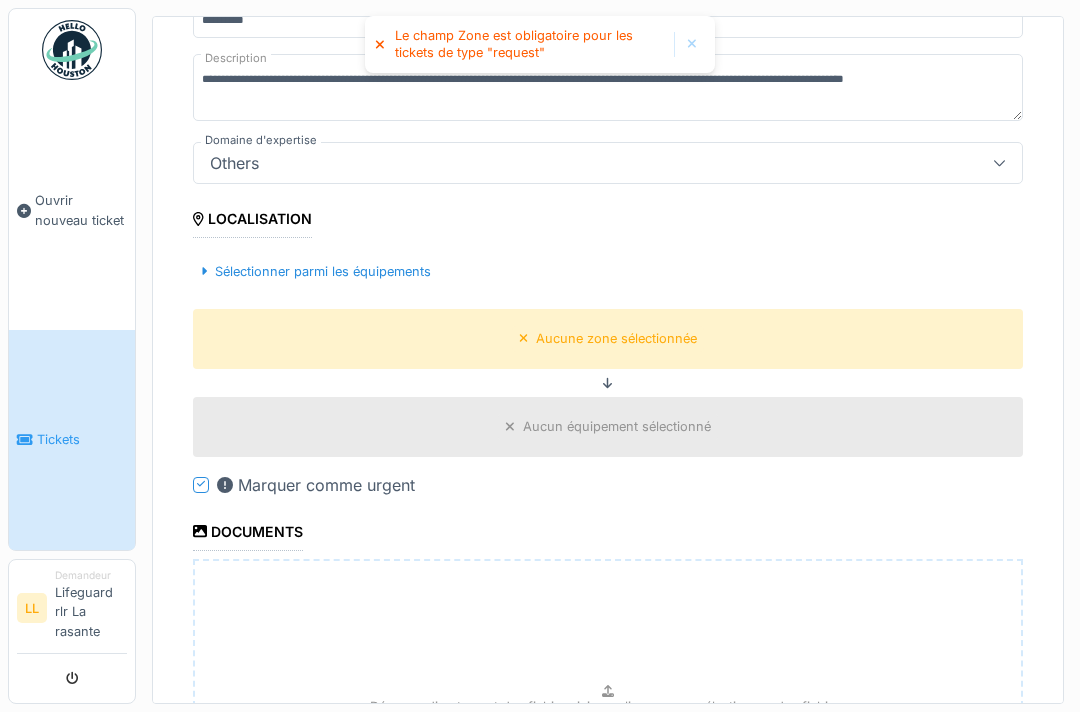 click on "Sélectionner parmi les équipements" at bounding box center (316, 271) 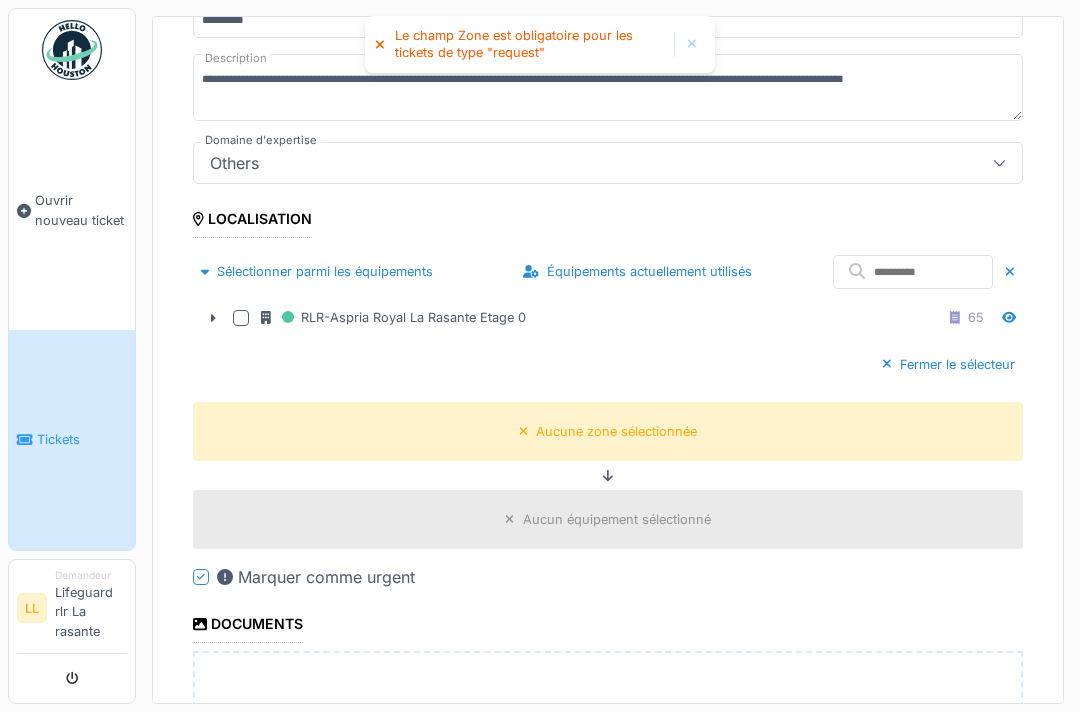 click at bounding box center (241, 318) 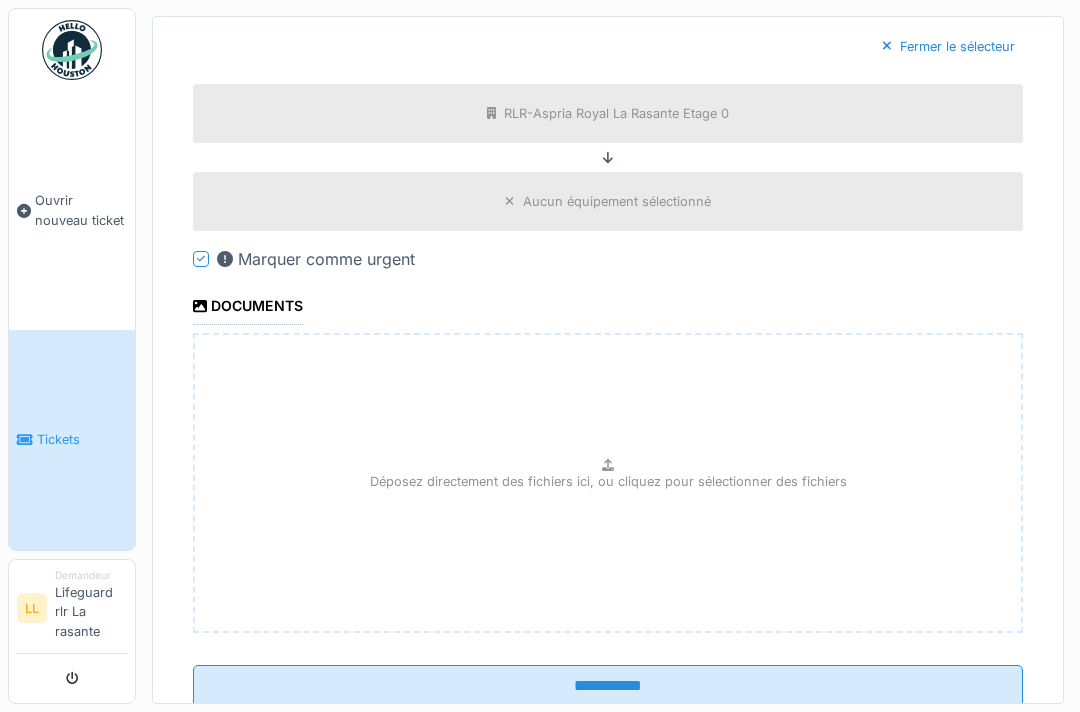 scroll, scrollTop: 617, scrollLeft: 0, axis: vertical 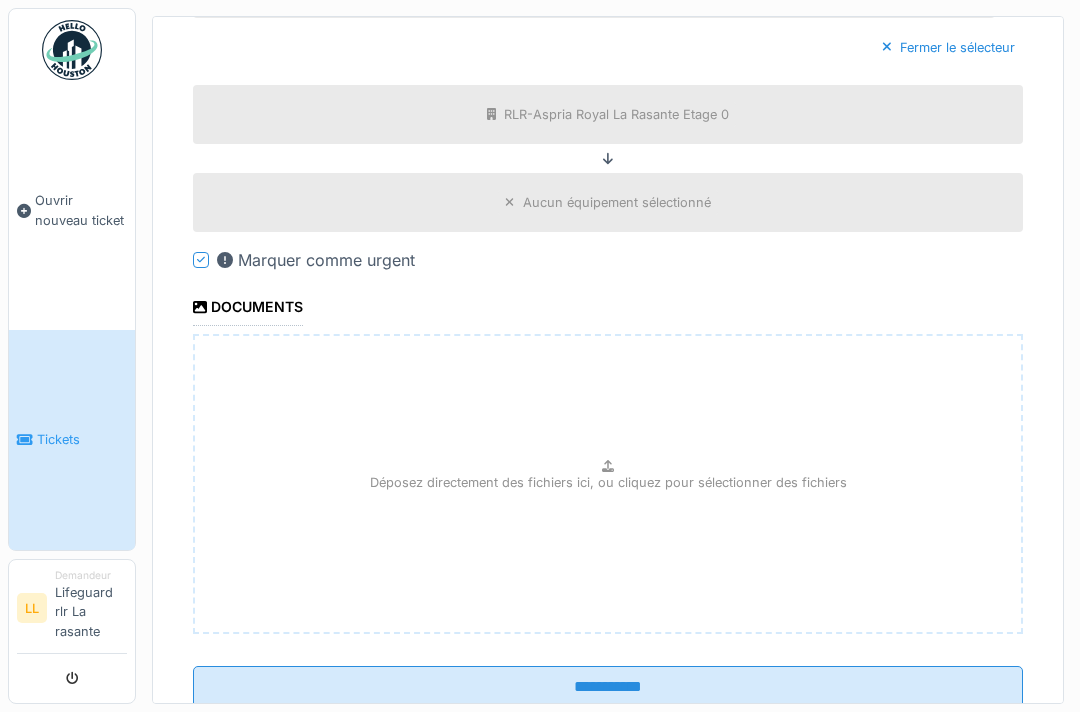 click on "**********" at bounding box center [608, 687] 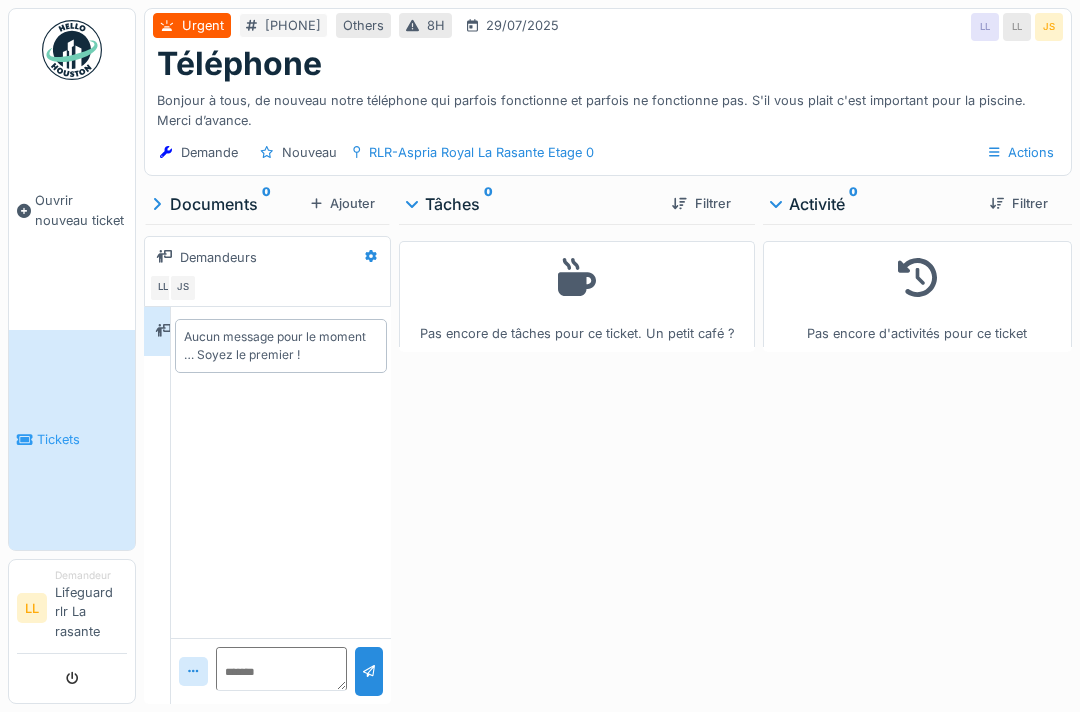 scroll, scrollTop: 0, scrollLeft: 0, axis: both 